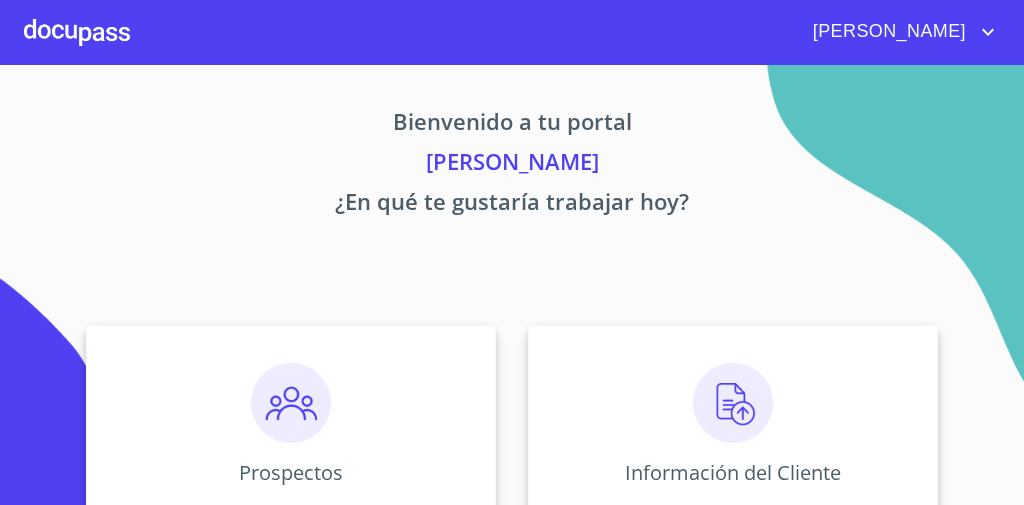scroll, scrollTop: 0, scrollLeft: 0, axis: both 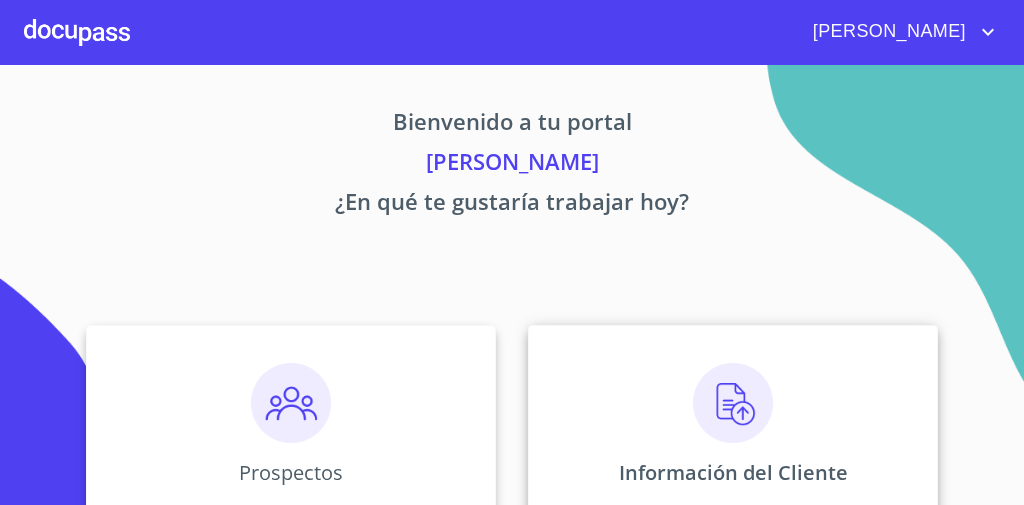click on "Información del Cliente" at bounding box center [733, 425] 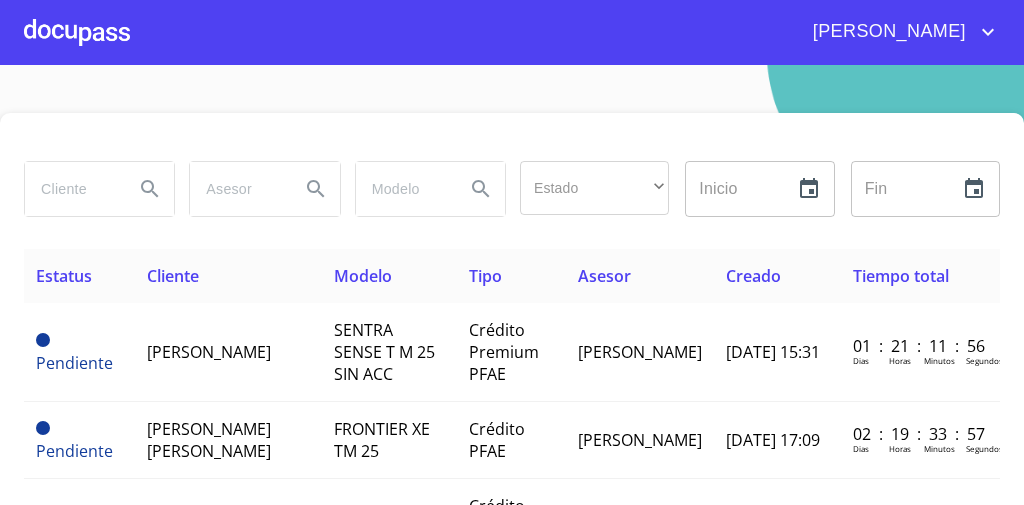 click at bounding box center (71, 189) 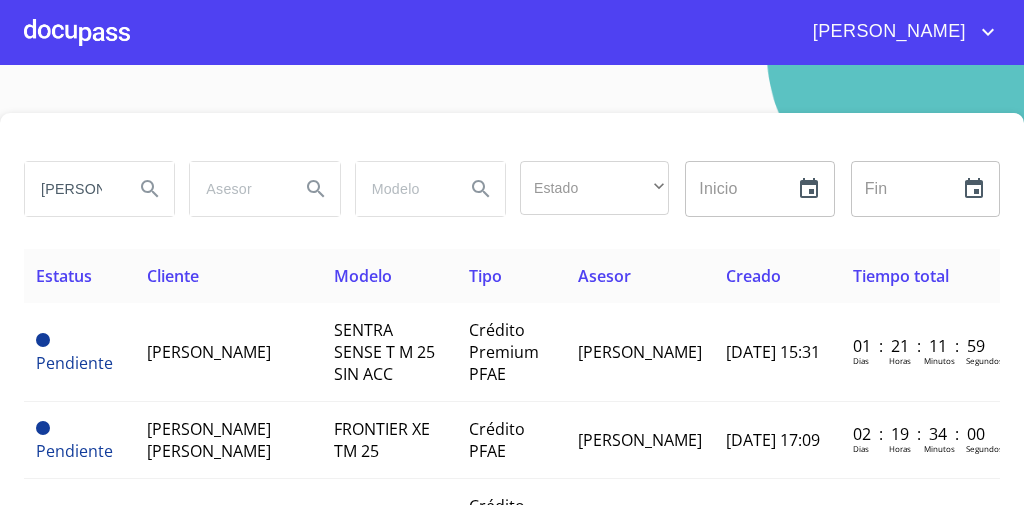type on "[PERSON_NAME]" 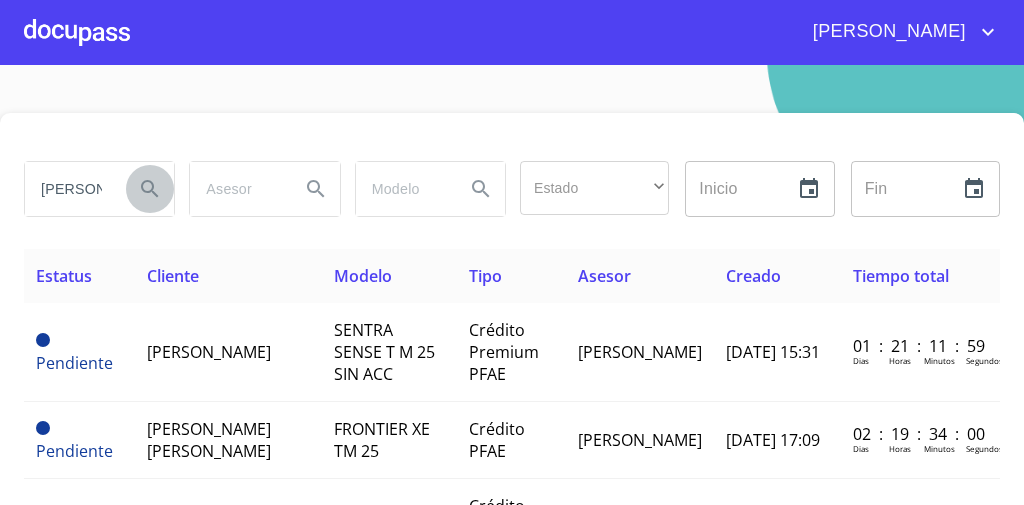 click 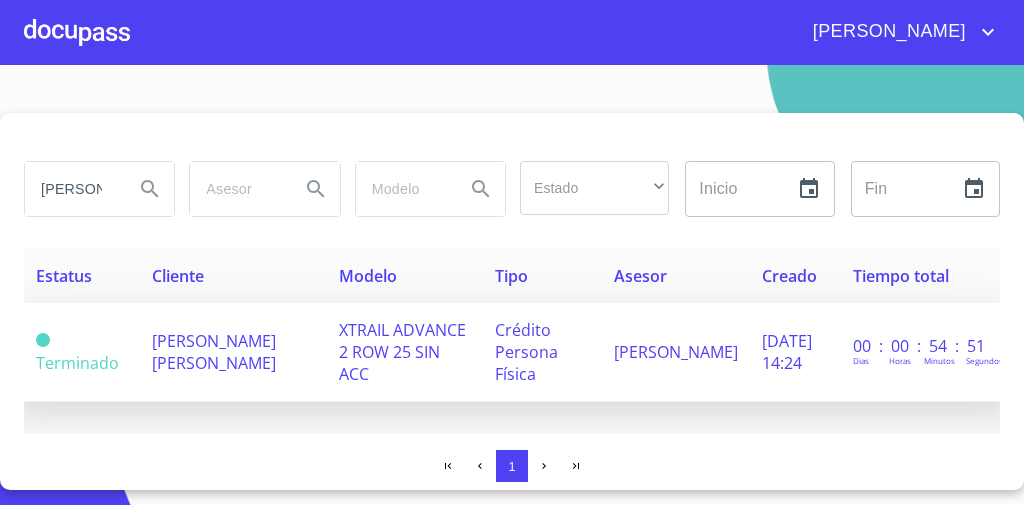 click on "XTRAIL ADVANCE 2 ROW 25 SIN ACC" at bounding box center [402, 352] 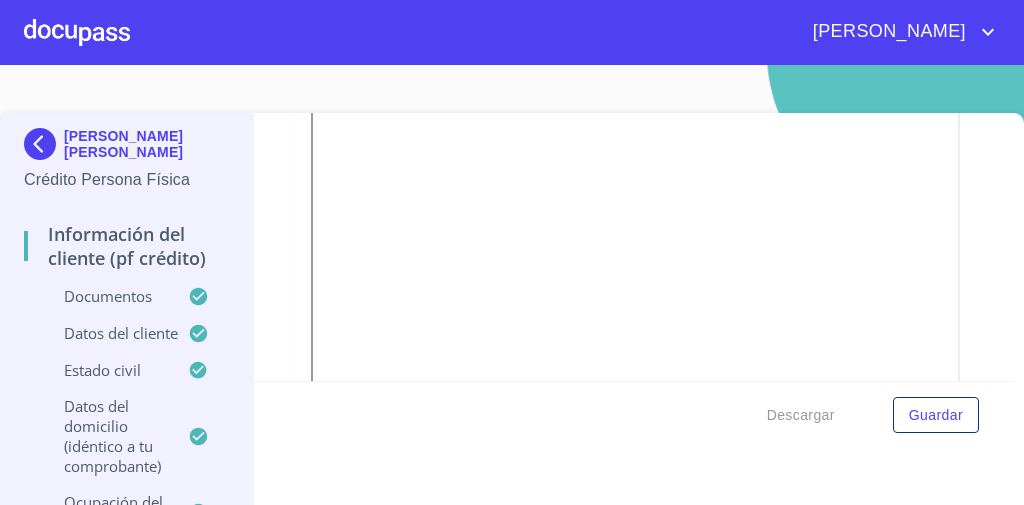 scroll, scrollTop: 1210, scrollLeft: 0, axis: vertical 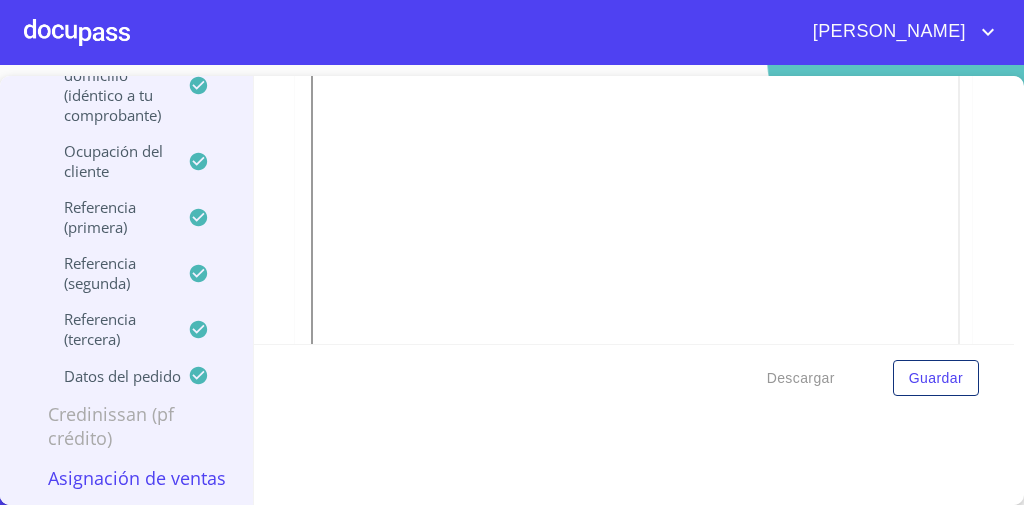 click on "Asignación de Ventas" at bounding box center [126, 478] 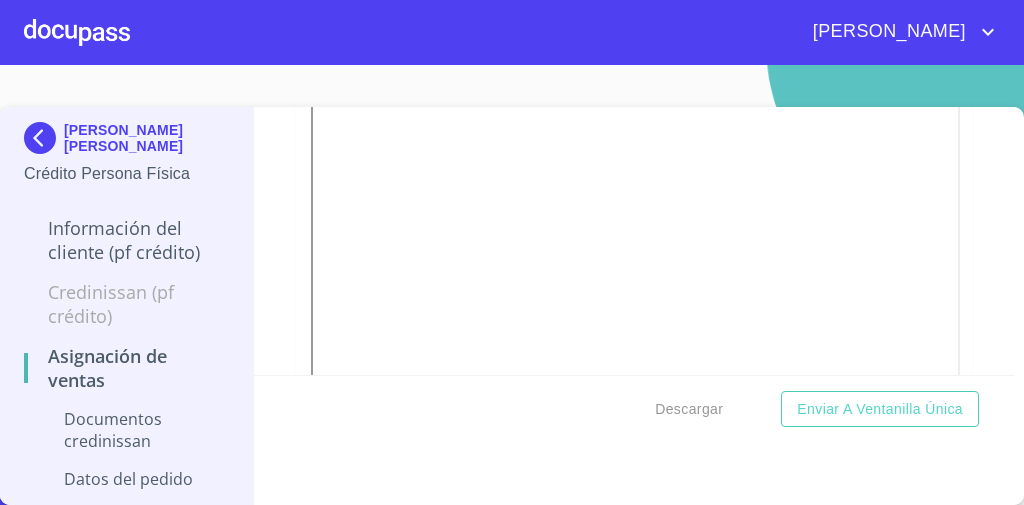 scroll, scrollTop: 0, scrollLeft: 0, axis: both 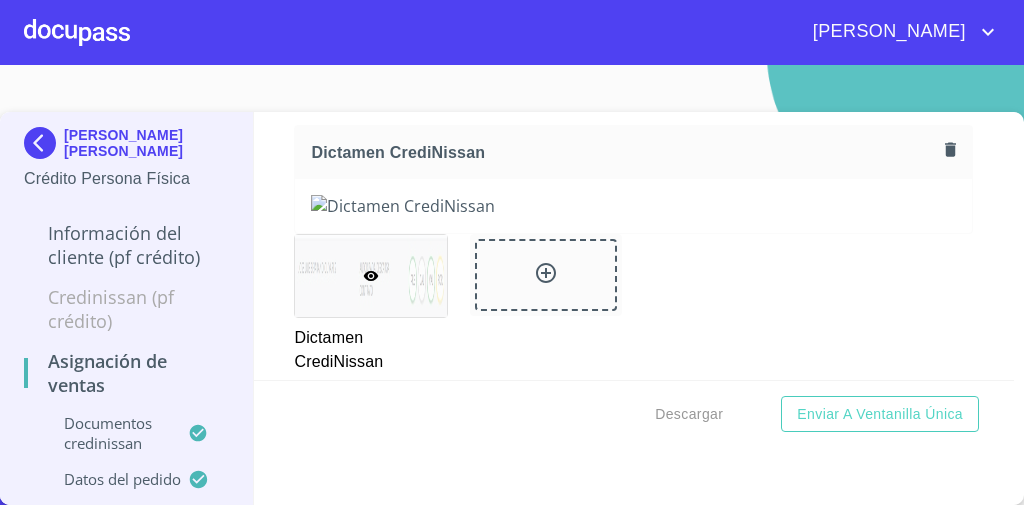click on "Asignación de Ventas   Documentos CrediNissan Dictamen CrediNissan * Dictamen CrediNissan Dictamen CrediNissan Datos del pedido Marca   * Nissan ​ Año   * 2025 ​ Color   * GRIS ​ No. [PERSON_NAME]   * 11636 ​ No. Serial   * [US_VEHICLE_IDENTIFICATION_NUMBER] ​" at bounding box center (634, 246) 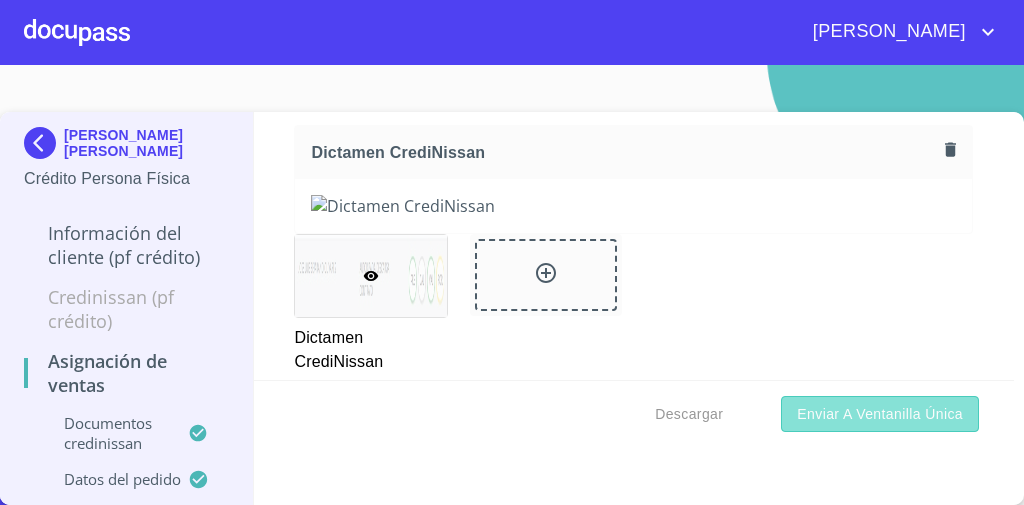 click on "Enviar a Ventanilla única" at bounding box center [880, 414] 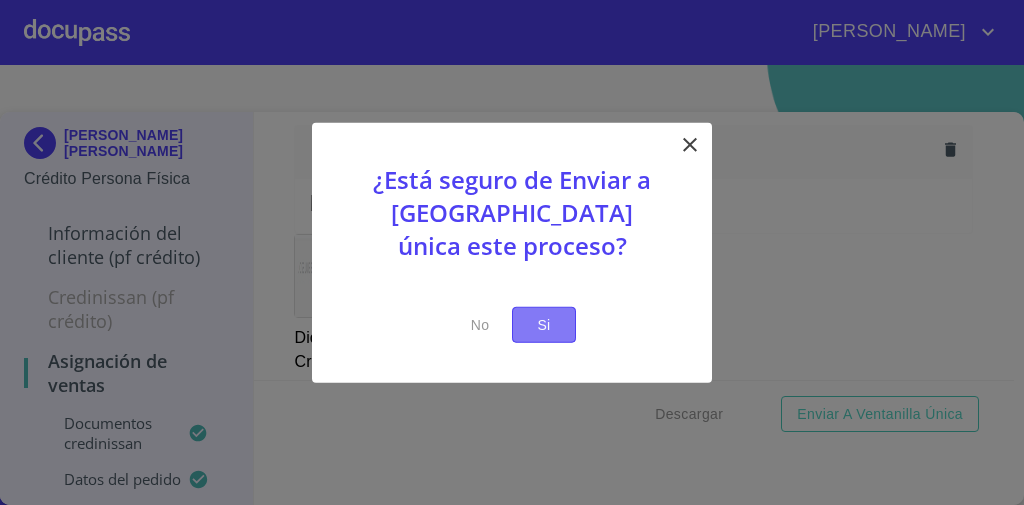click on "Si" at bounding box center (544, 324) 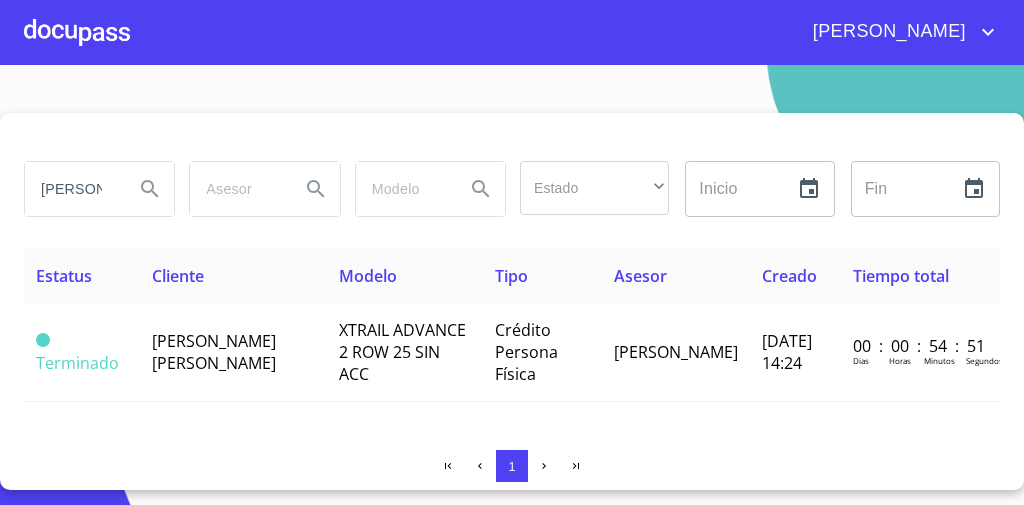 click at bounding box center [77, 32] 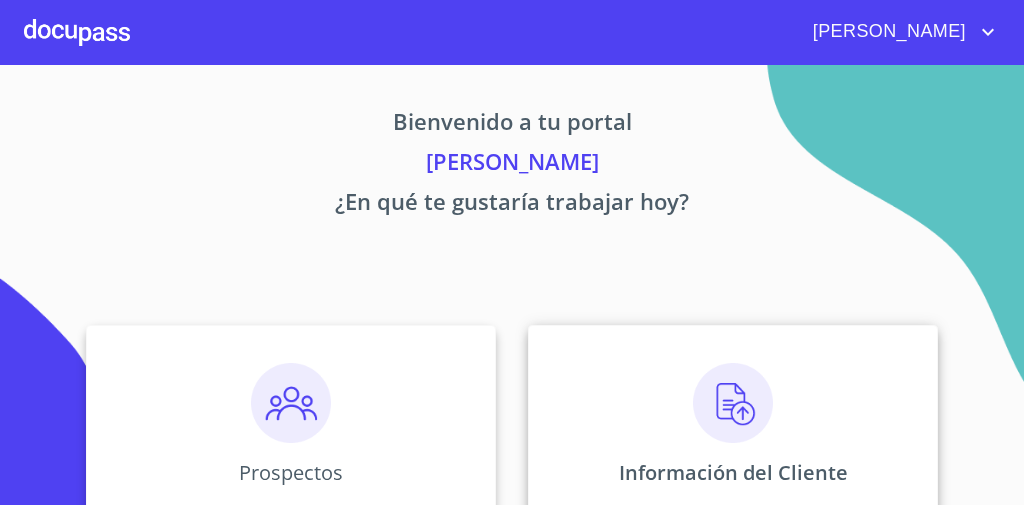click on "Información del Cliente" at bounding box center [733, 425] 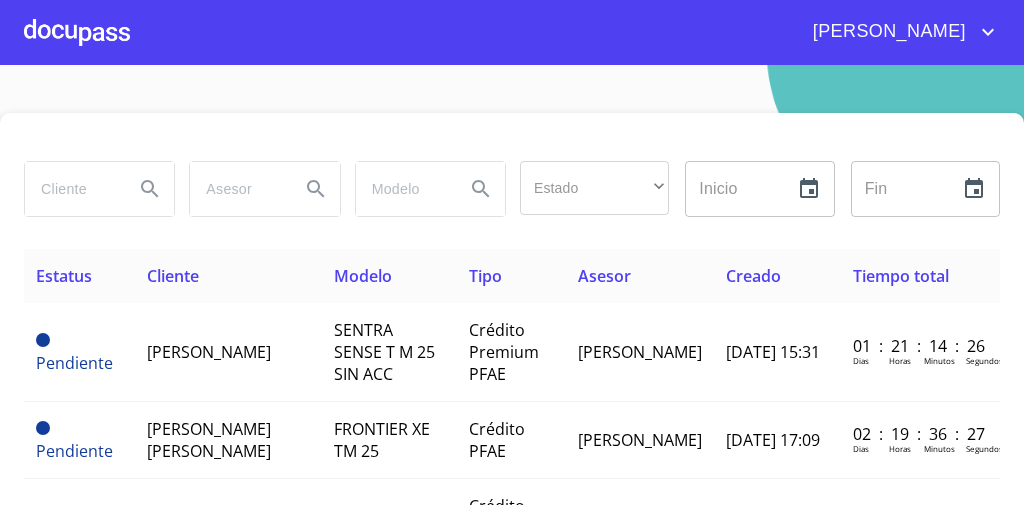 click at bounding box center (71, 189) 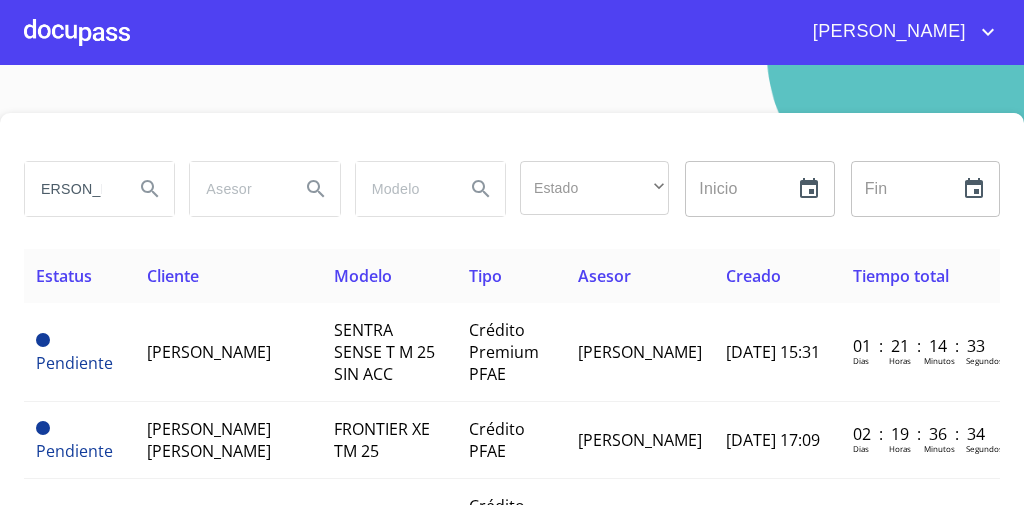 scroll, scrollTop: 0, scrollLeft: 0, axis: both 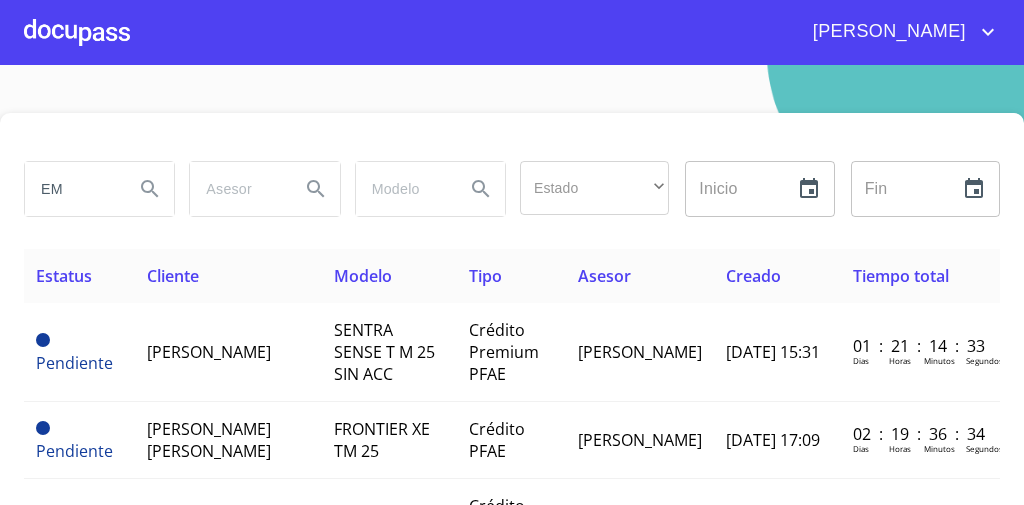 type on "E" 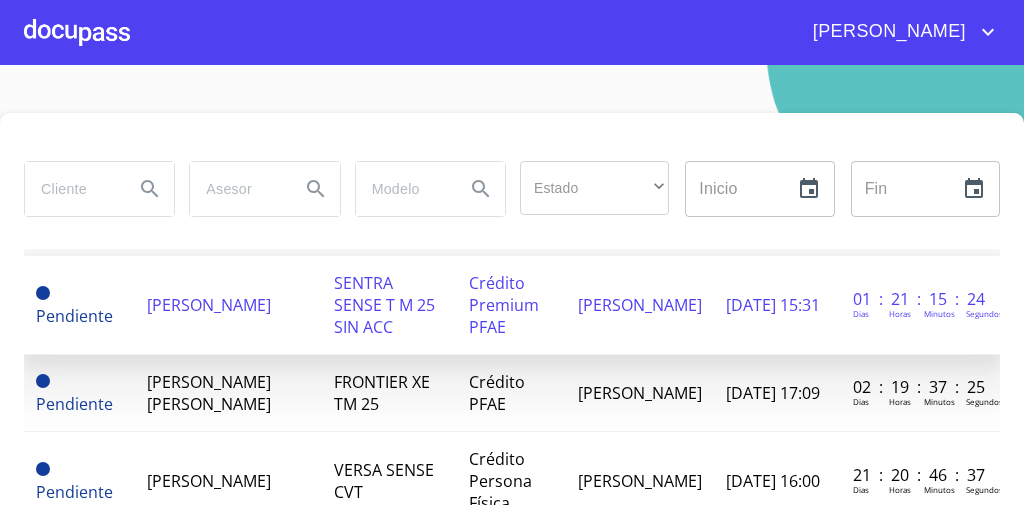 scroll, scrollTop: 0, scrollLeft: 0, axis: both 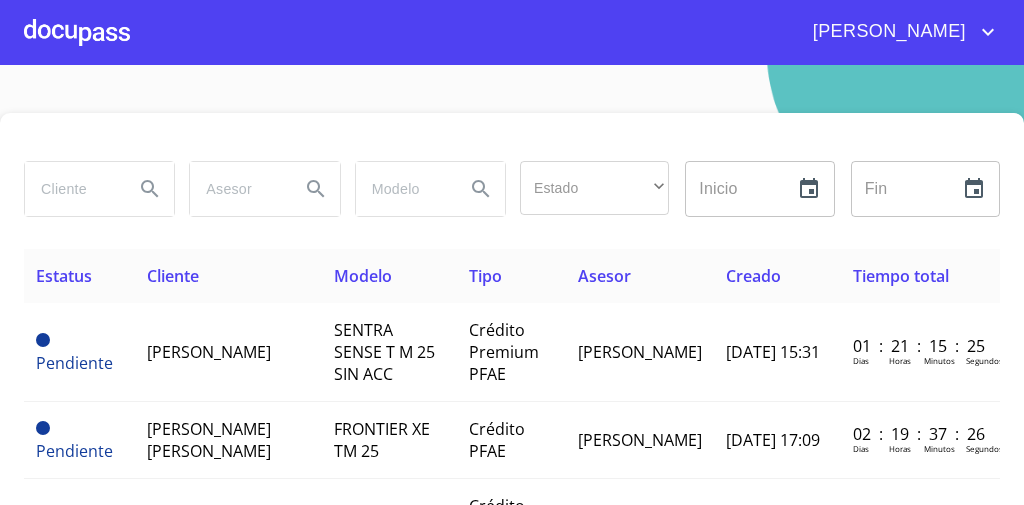click at bounding box center (71, 189) 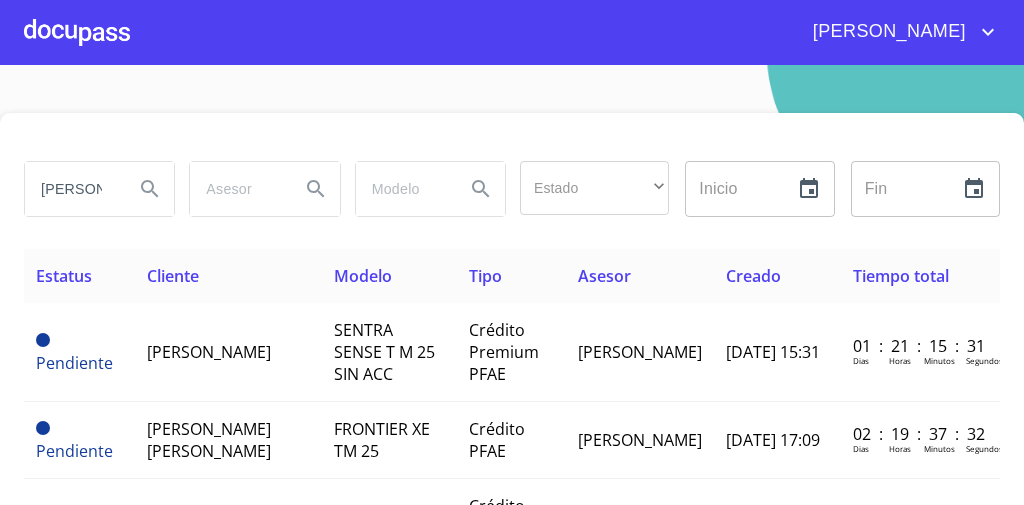 scroll, scrollTop: 0, scrollLeft: 10, axis: horizontal 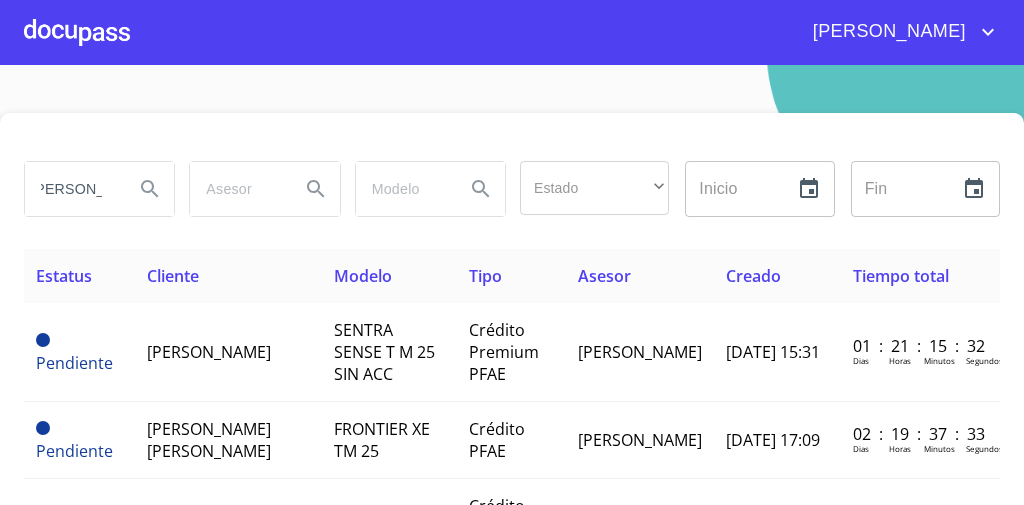 type on "[PERSON_NAME]" 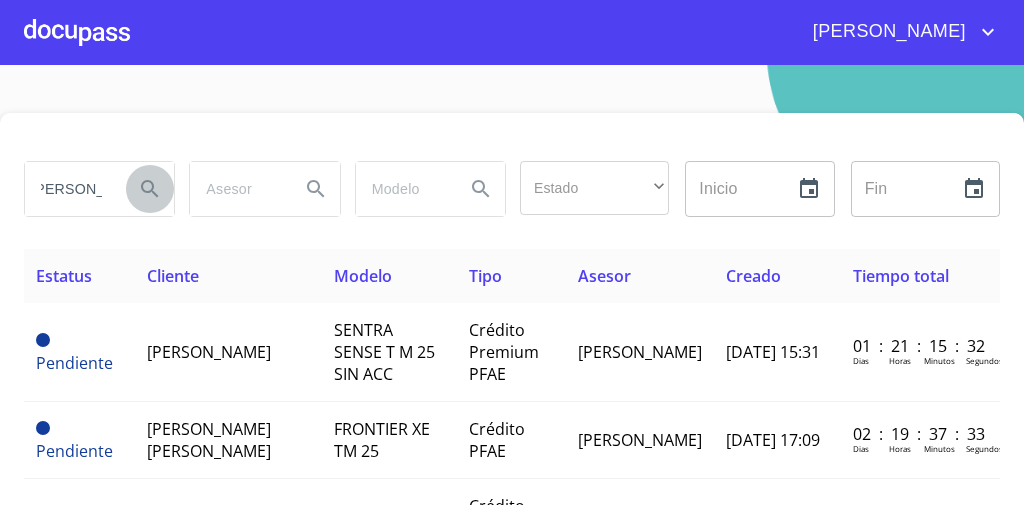 click 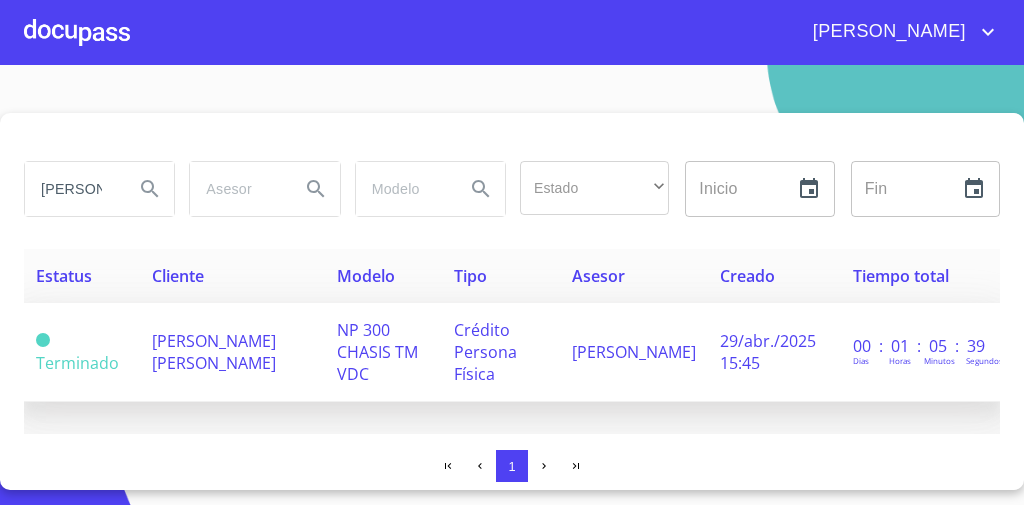 click on "NP 300 CHASIS TM VDC" at bounding box center [377, 352] 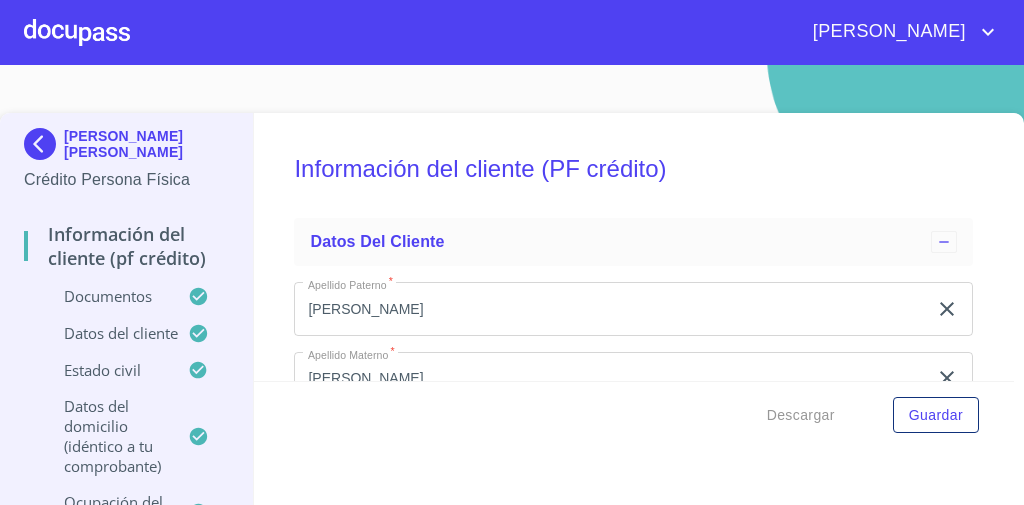 scroll, scrollTop: 37, scrollLeft: 0, axis: vertical 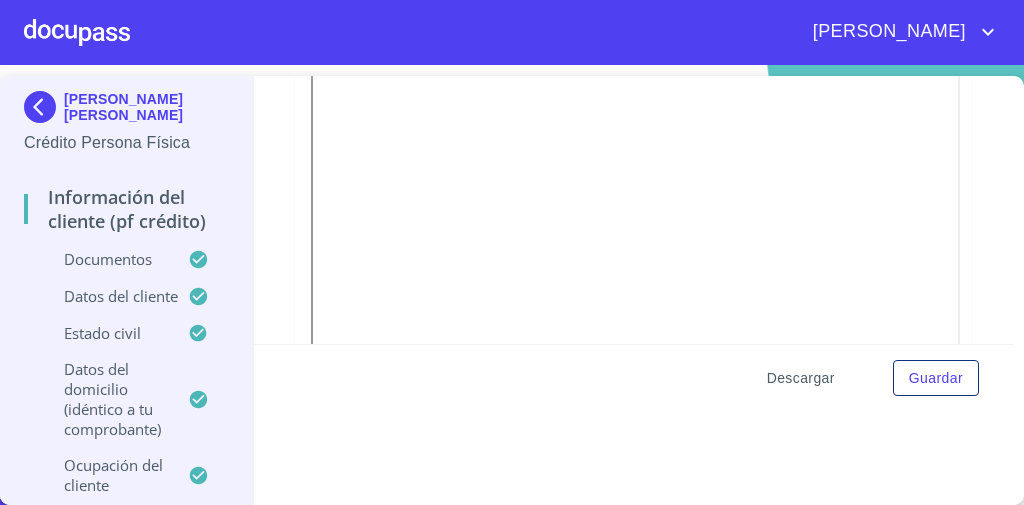 click on "Descargar" at bounding box center (801, 378) 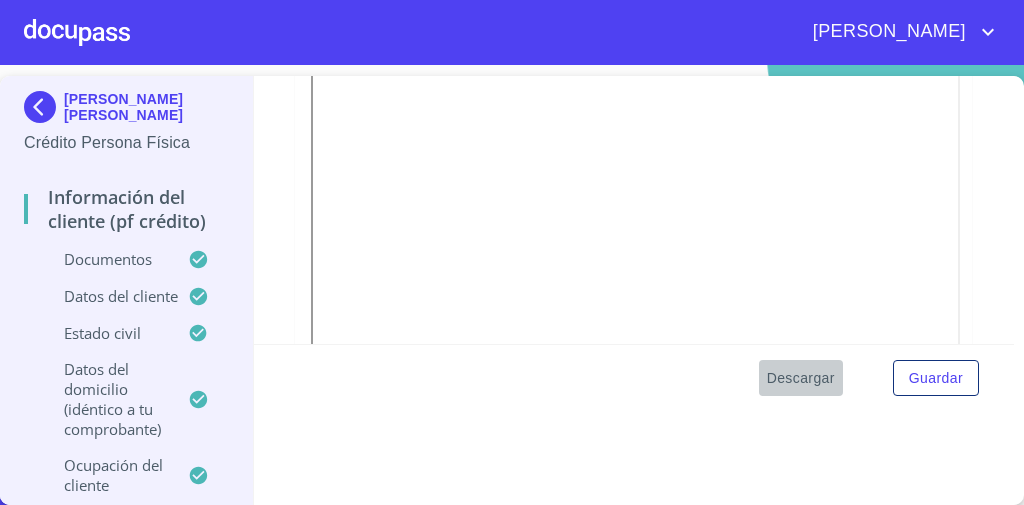 click on "Descargar" at bounding box center (801, 378) 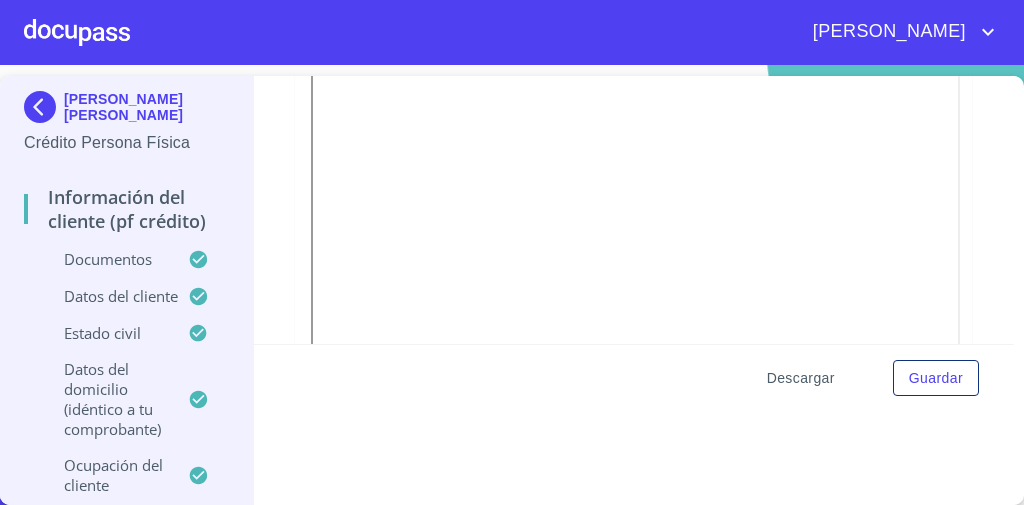 click on "Descargar" at bounding box center [801, 378] 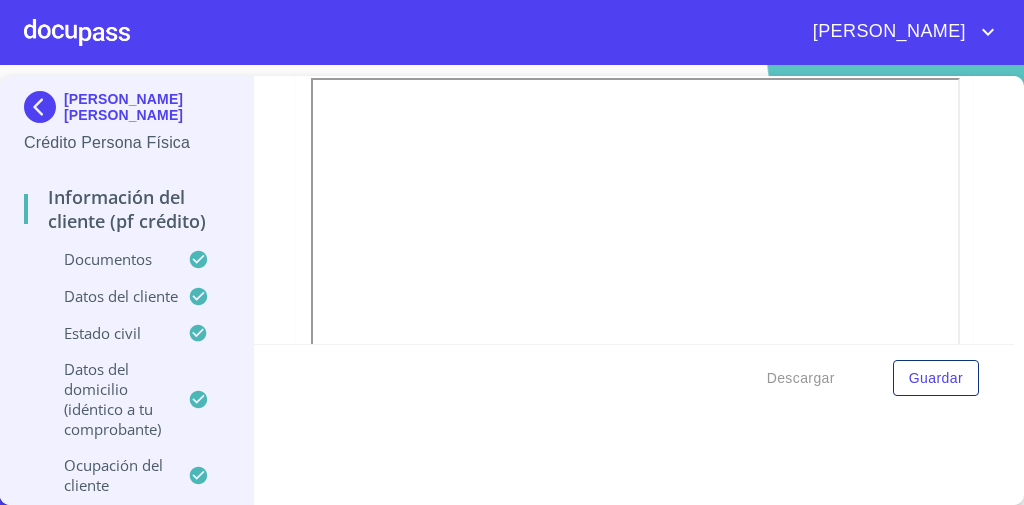 scroll, scrollTop: 353, scrollLeft: 0, axis: vertical 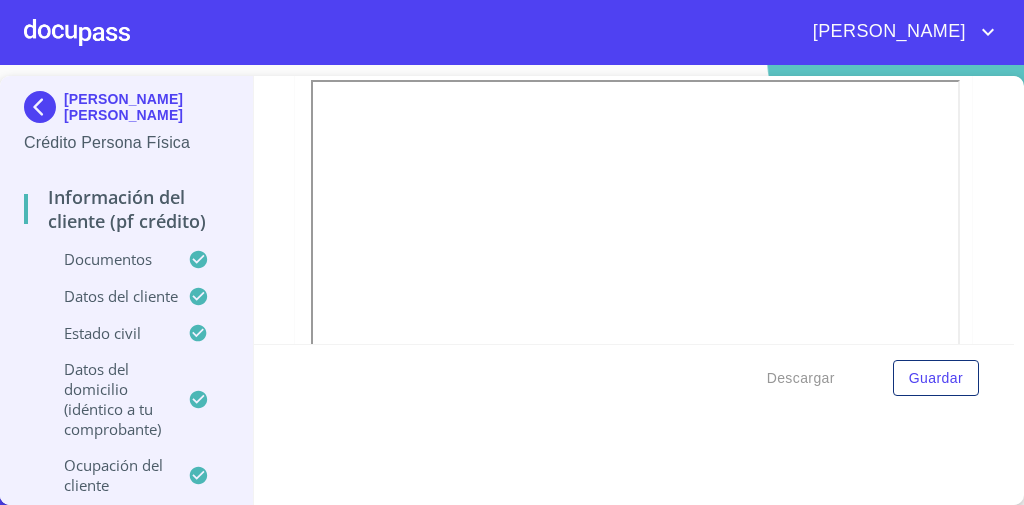 click at bounding box center [77, 32] 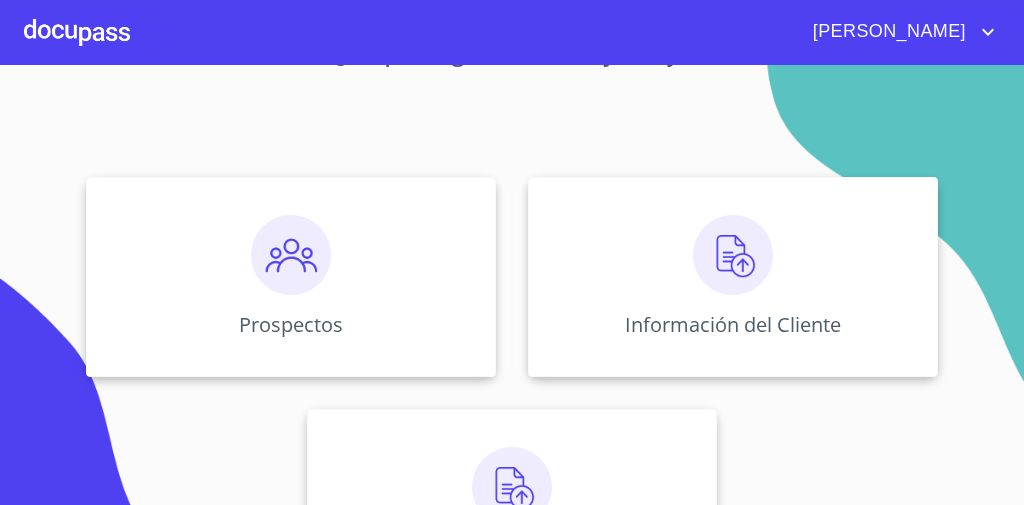 scroll, scrollTop: 157, scrollLeft: 0, axis: vertical 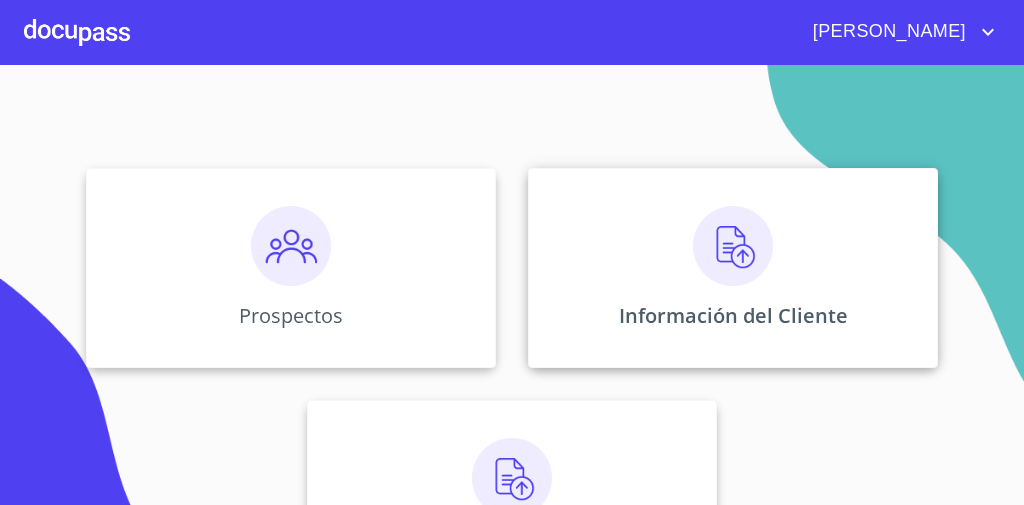 click on "Información del Cliente" at bounding box center [733, 268] 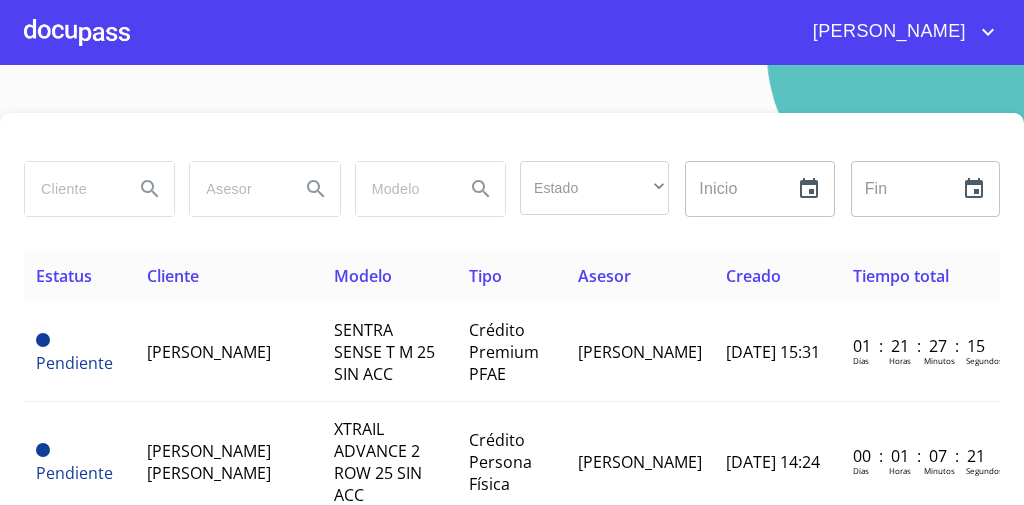 click at bounding box center (71, 189) 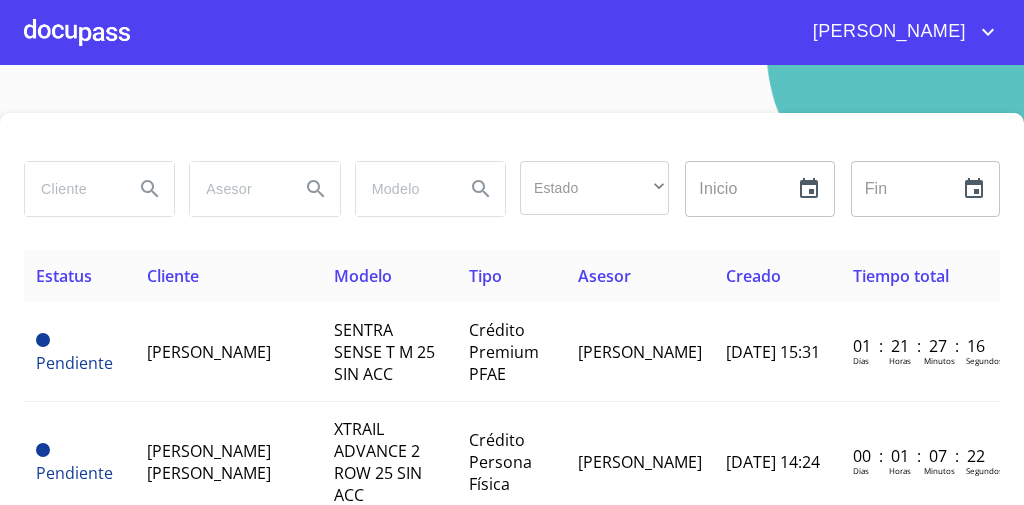click at bounding box center (71, 189) 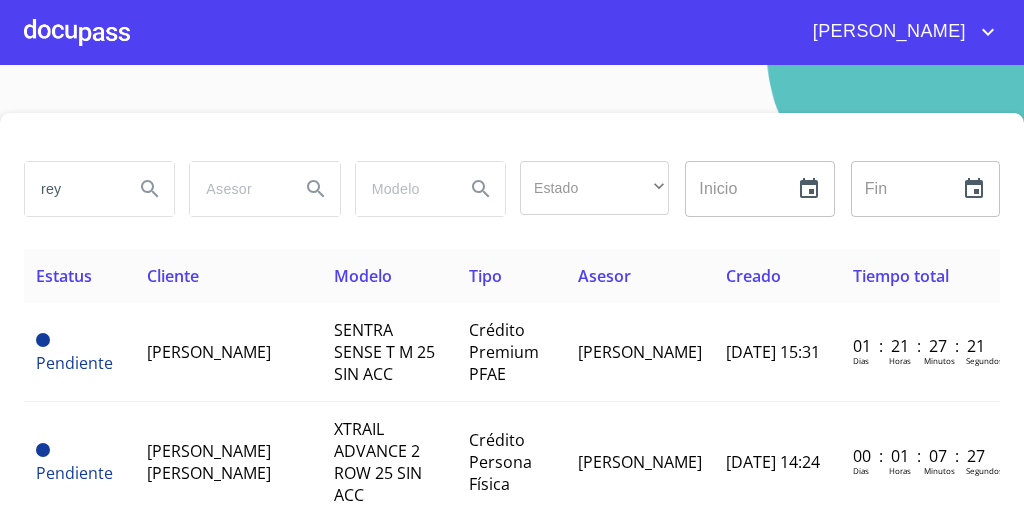 type on "rey" 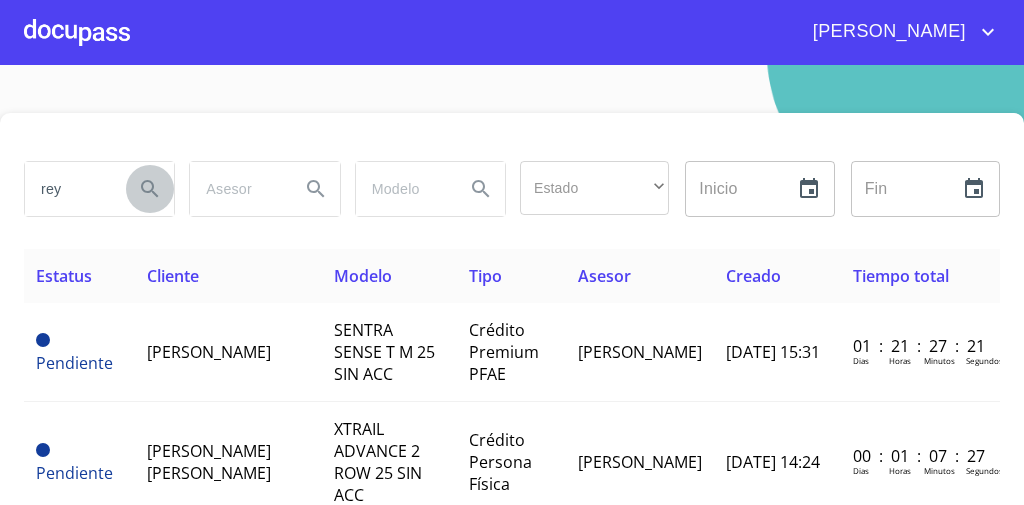 click 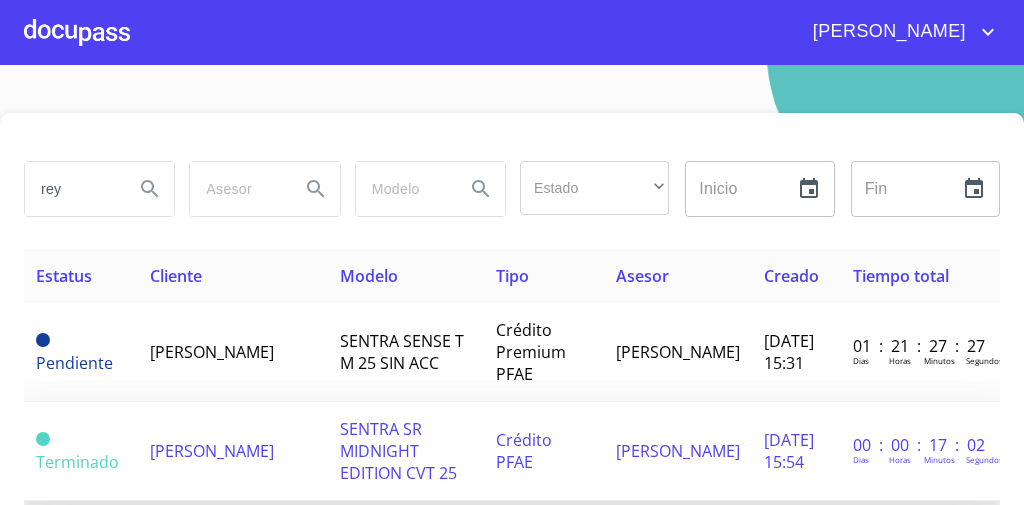 click on "Crédito PFAE" at bounding box center (524, 451) 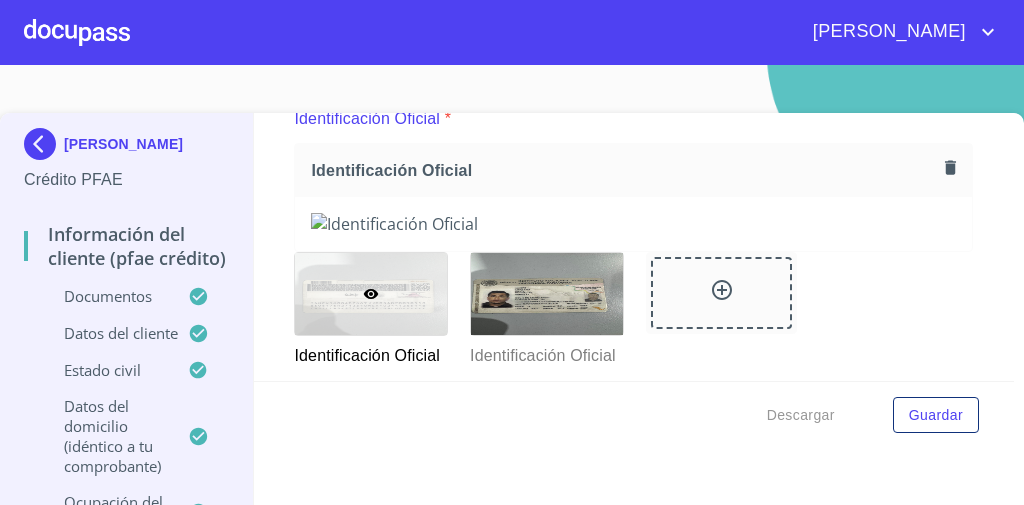 scroll, scrollTop: 257, scrollLeft: 0, axis: vertical 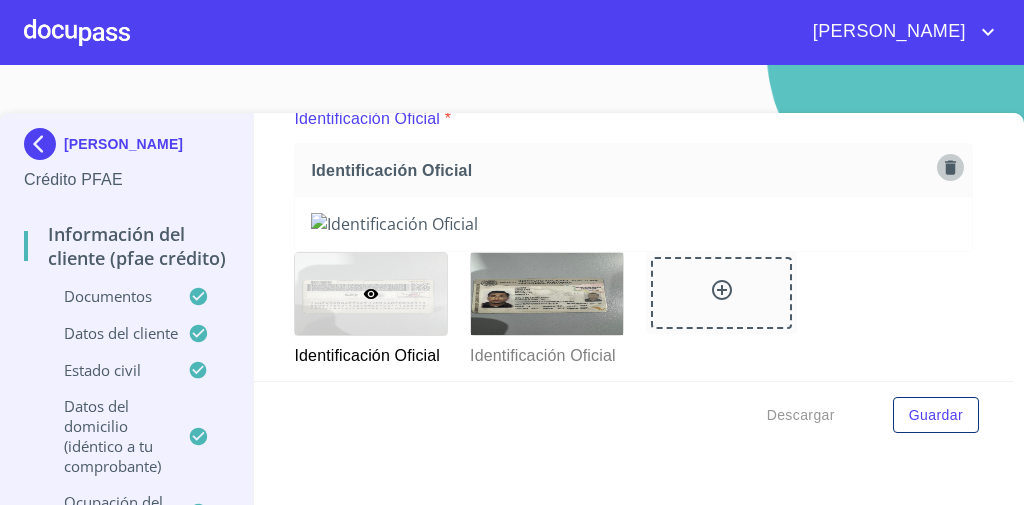 click 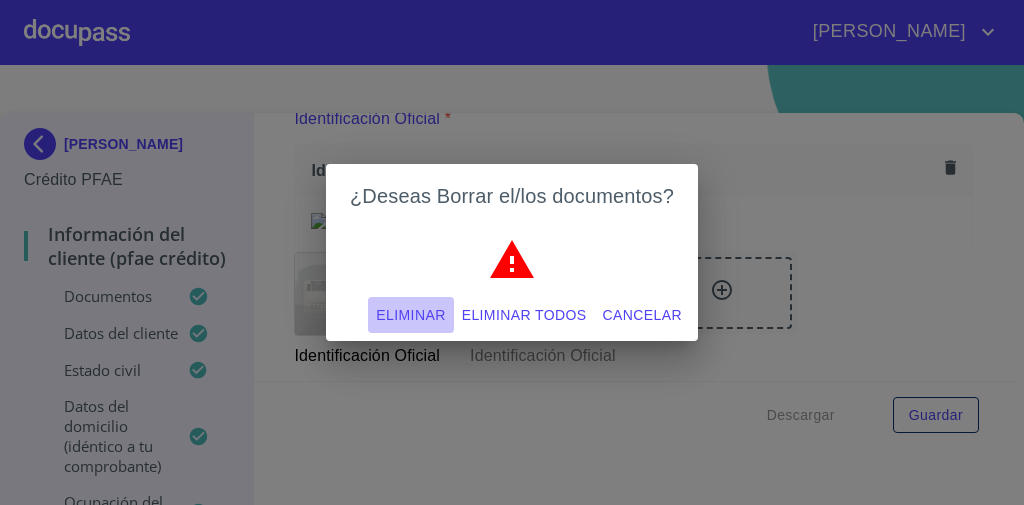 click on "Eliminar" at bounding box center (410, 315) 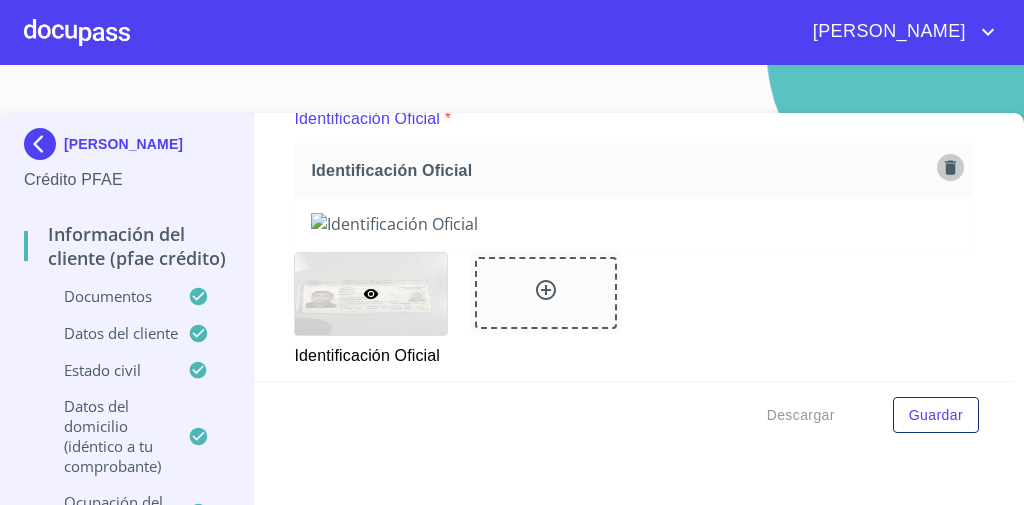 click 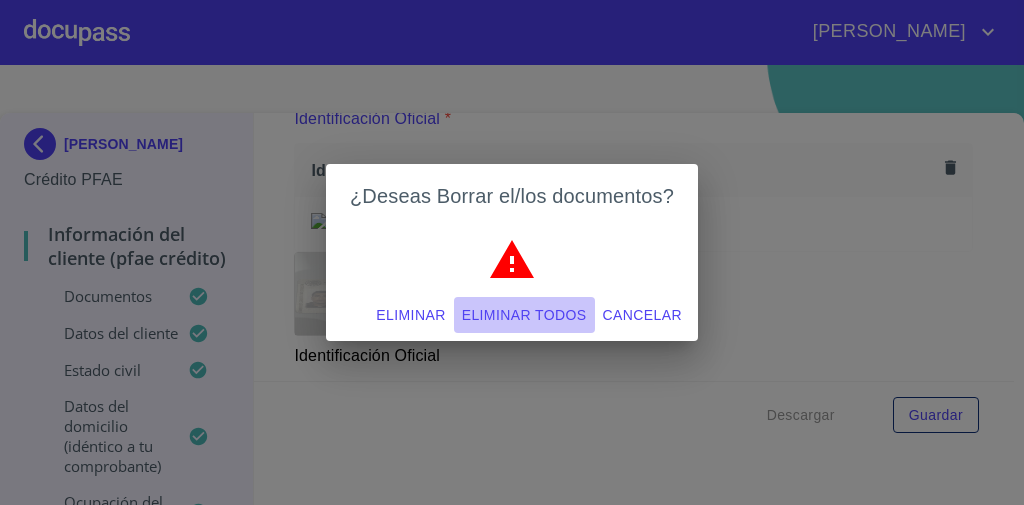 click on "Eliminar todos" at bounding box center [524, 315] 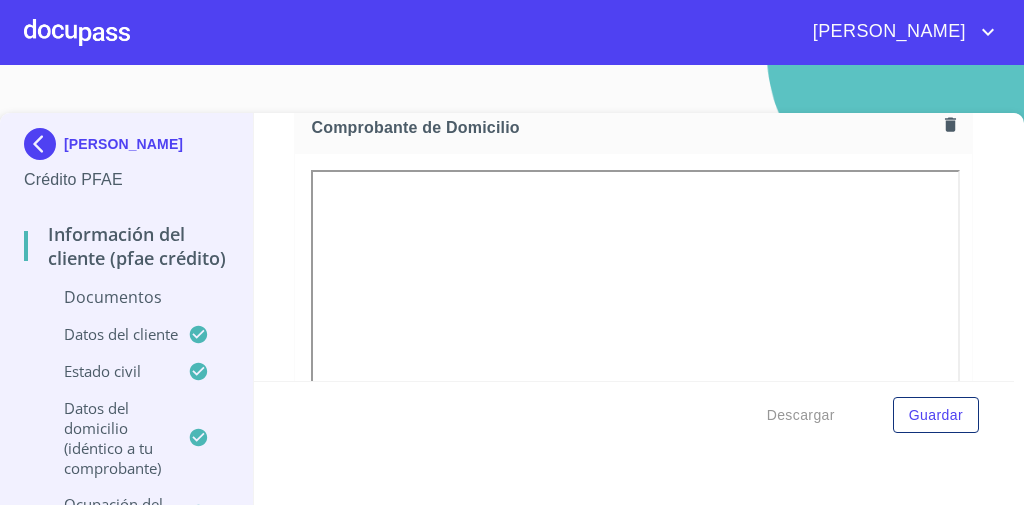 scroll, scrollTop: 604, scrollLeft: 0, axis: vertical 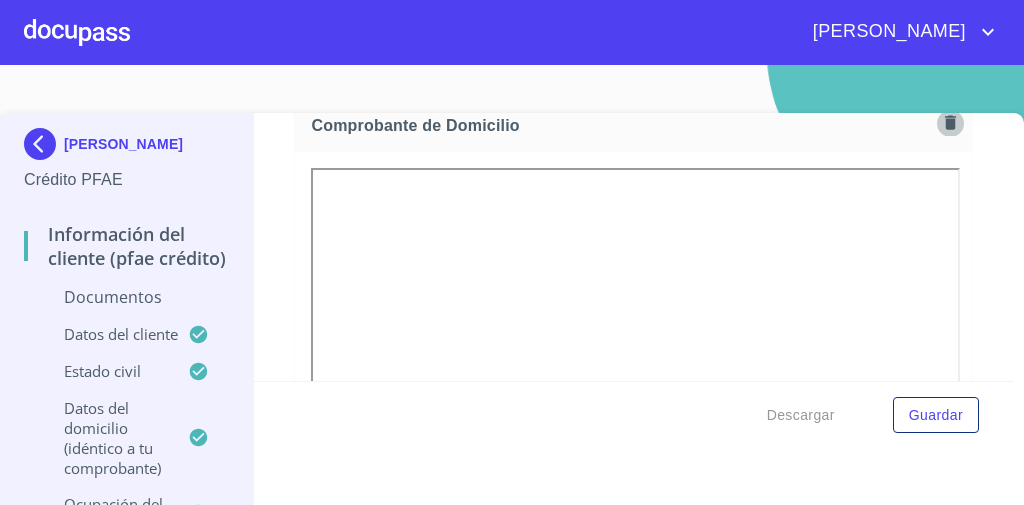 click 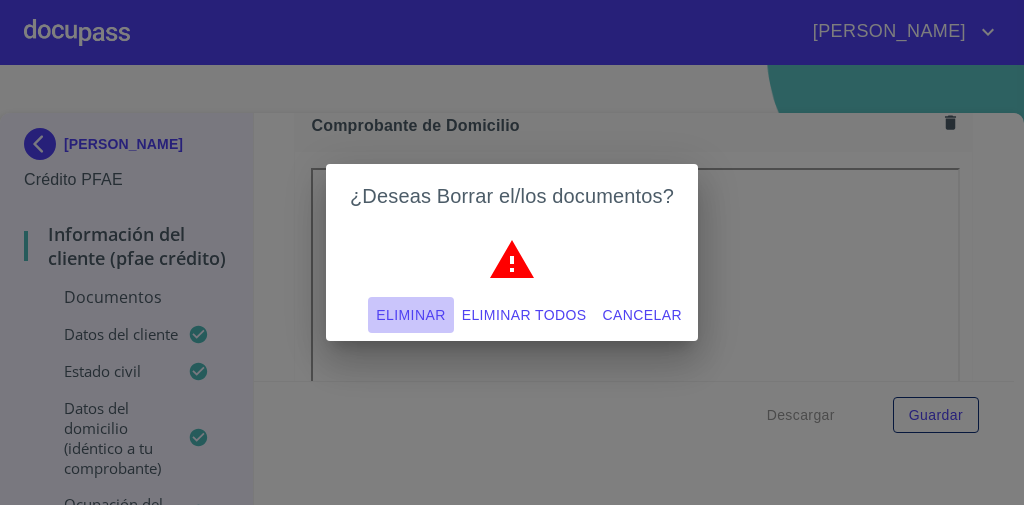 click on "Eliminar" at bounding box center (410, 315) 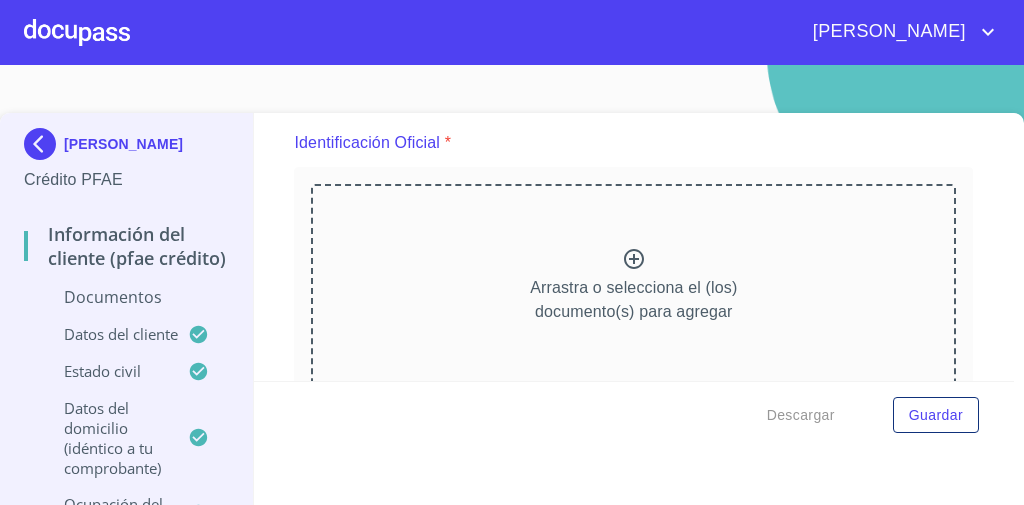 scroll, scrollTop: 234, scrollLeft: 0, axis: vertical 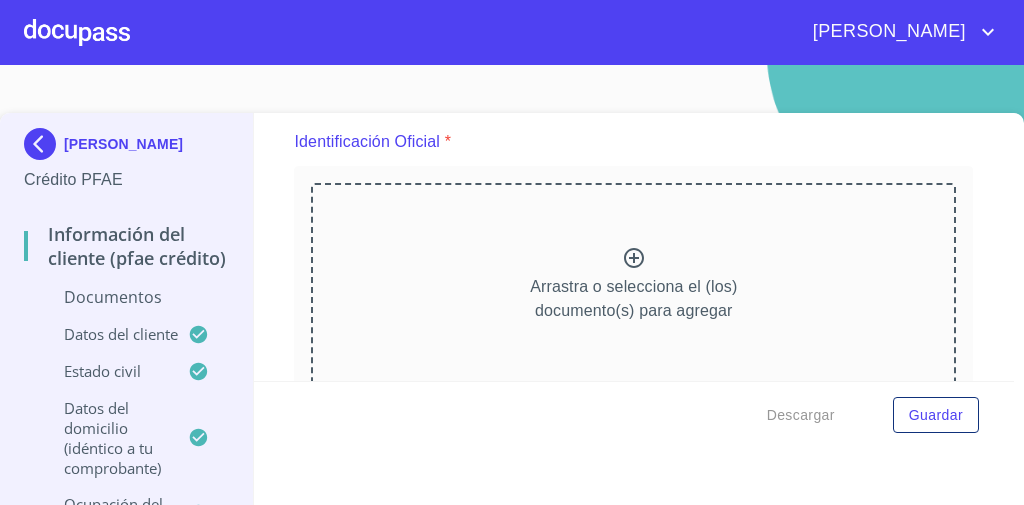 click on "Identificación Oficial *" at bounding box center (633, 142) 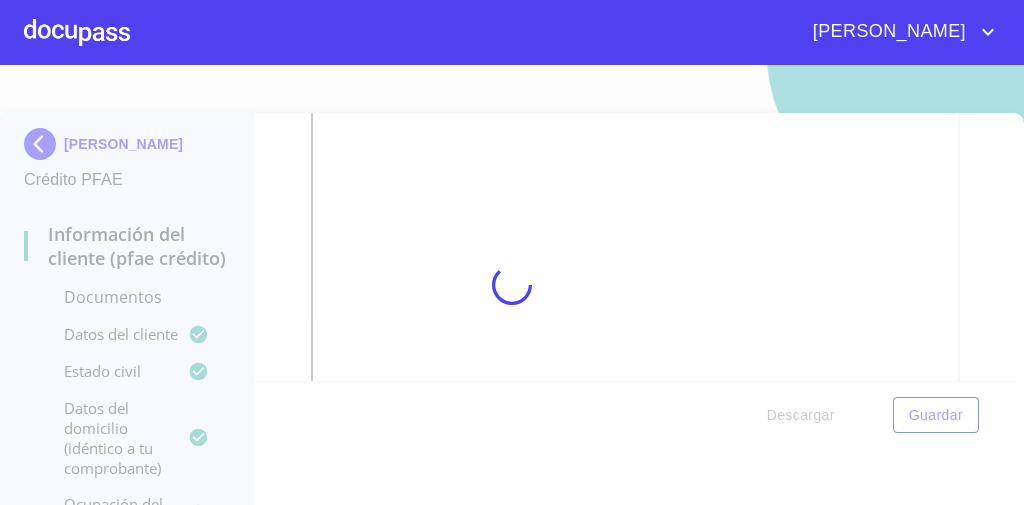 scroll, scrollTop: 402, scrollLeft: 0, axis: vertical 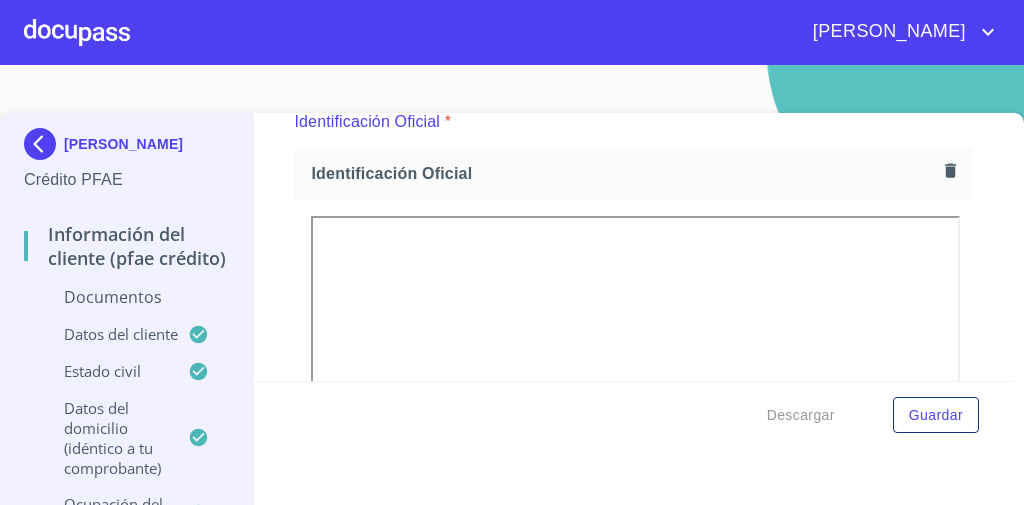 click 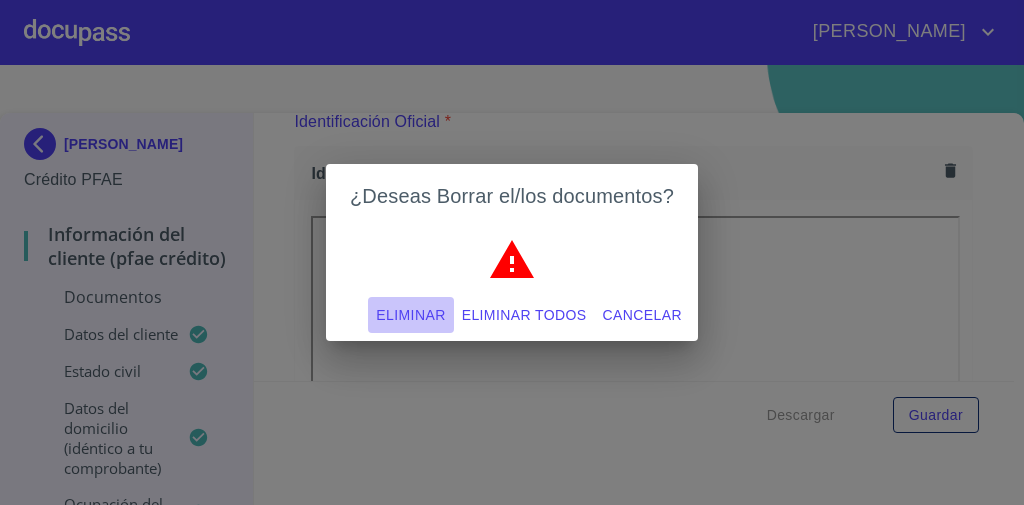 click on "Eliminar" at bounding box center (410, 315) 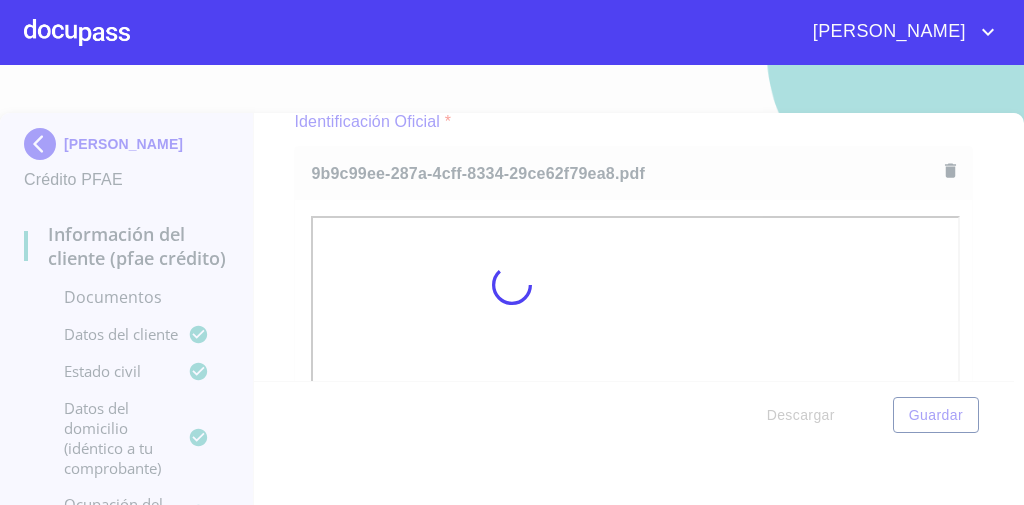 scroll, scrollTop: 285, scrollLeft: 0, axis: vertical 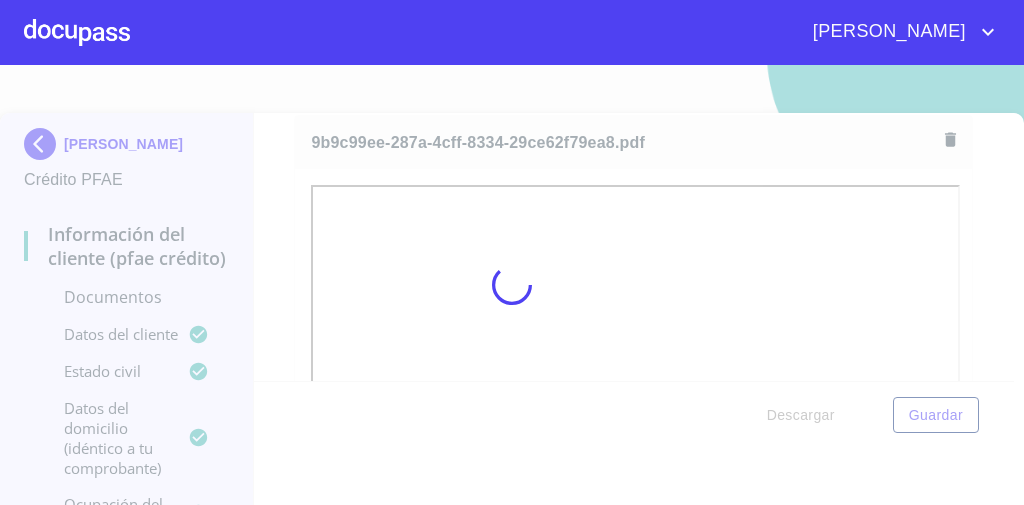 click at bounding box center (512, 285) 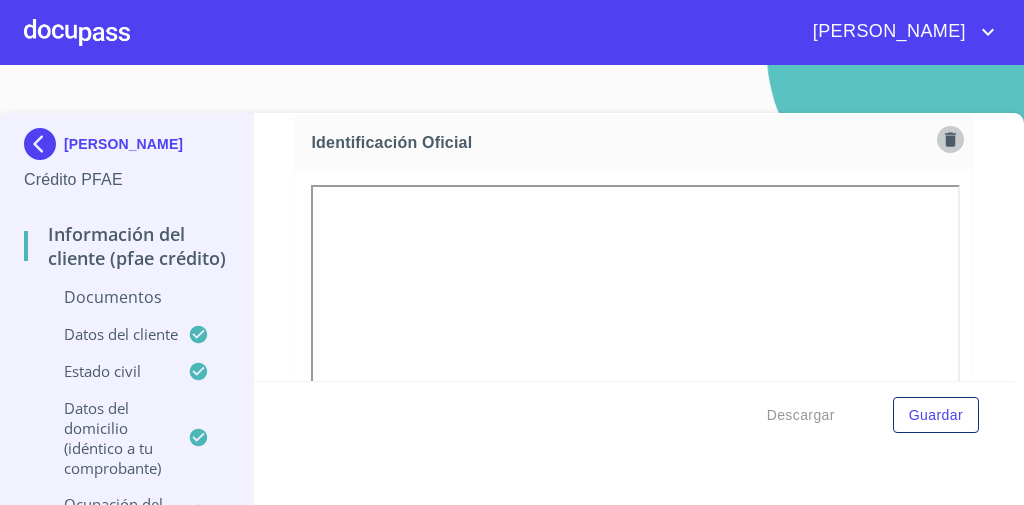 click 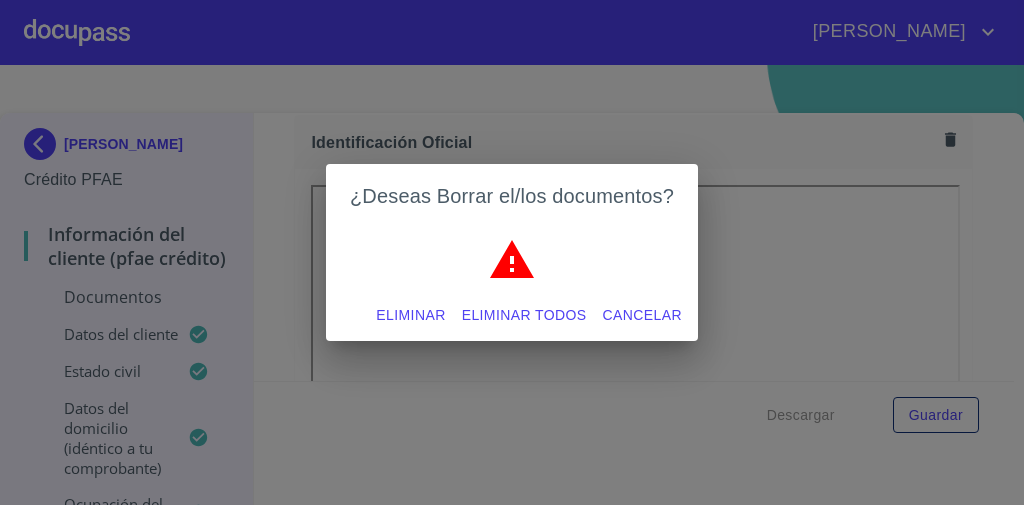 click on "Eliminar" at bounding box center [410, 315] 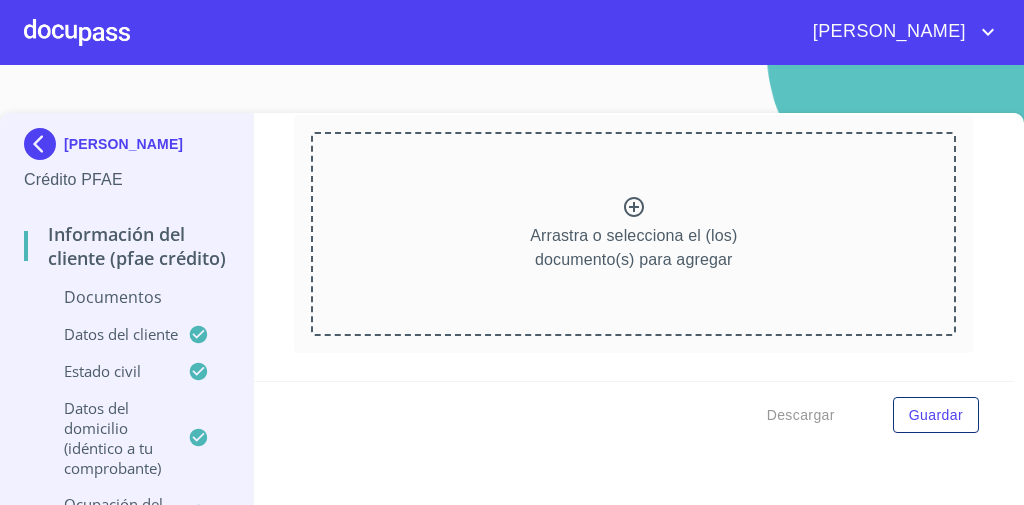 click on "Arrastra o selecciona el (los) documento(s) para agregar" at bounding box center (633, 248) 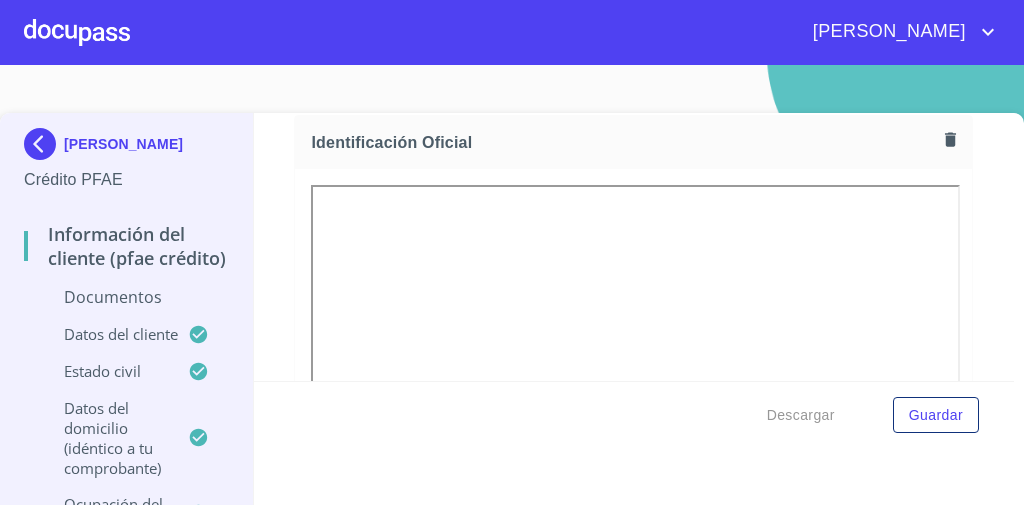 click on "Identificación Oficial" at bounding box center (623, 142) 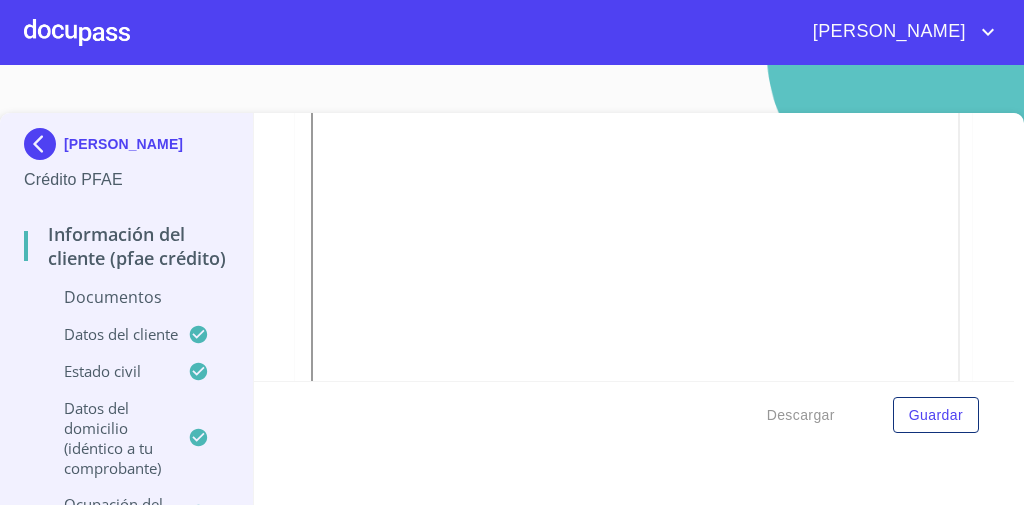 click on "Información del cliente (PFAE crédito)   Documentos Documento de identificación   * INE ​ Identificación Oficial * Identificación Oficial Identificación Oficial Comprobante de Domicilio * Arrastra o selecciona el (los) documento(s) para agregar Fuente de ingresos   * Independiente/Dueño de negocio/Persona Moral ​ Comprobante de Ingresos mes 1 * Comprobante de Ingresos mes 1 Comprobante de Ingresos mes 1 Comprobante de Ingresos mes 2 * Comprobante de Ingresos mes 2 Comprobante de Ingresos mes 2 Comprobante de Ingresos mes 3 * Comprobante de Ingresos mes 3 Comprobante de Ingresos mes 3 CURP * CURP [PERSON_NAME] de situación fiscal [PERSON_NAME] de situación fiscal [PERSON_NAME] de situación fiscal Datos del cliente Apellido [PERSON_NAME]   * [PERSON_NAME] ​ Apellido Materno   * [PERSON_NAME] ​ Primer nombre   * [PERSON_NAME] ​ [PERSON_NAME] Nombre ​ Fecha de nacimiento * 17 de jun. de [DEMOGRAPHIC_DATA] ​ Nacionalidad   * Mexicana ​ País de nacimiento   * [GEOGRAPHIC_DATA] ​ Estado de nacimiento   * Jalisco ​ CURP   * *" at bounding box center [634, 247] 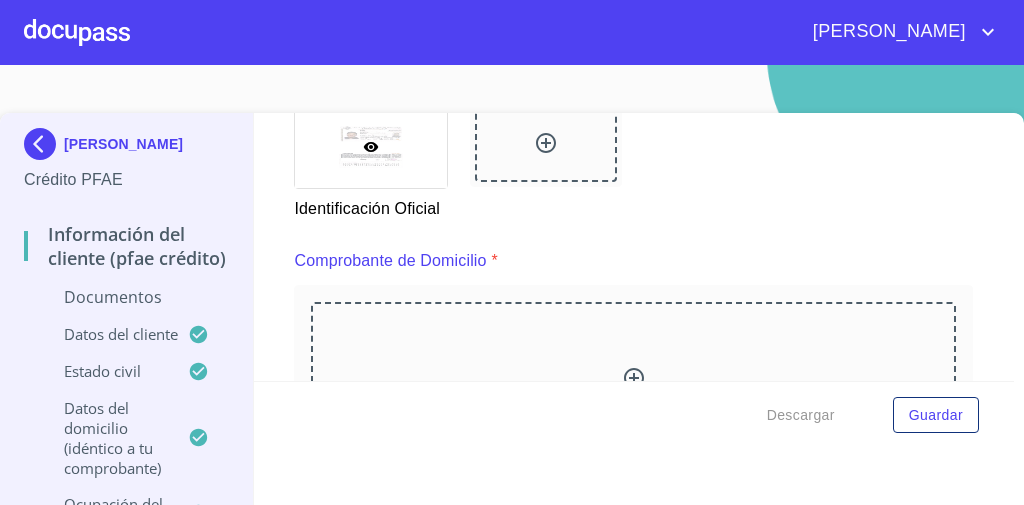 scroll, scrollTop: 1125, scrollLeft: 0, axis: vertical 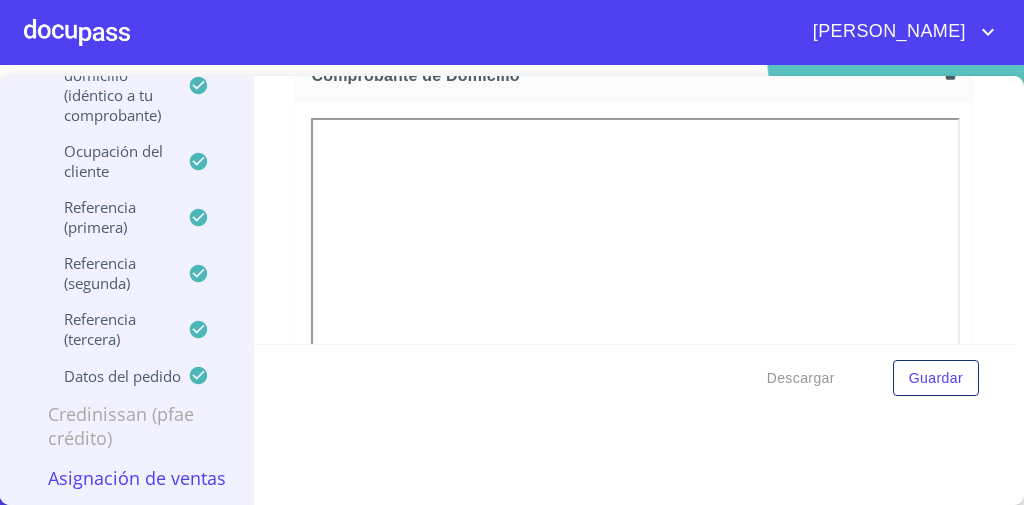 click on "Asignación de Ventas" at bounding box center [126, 478] 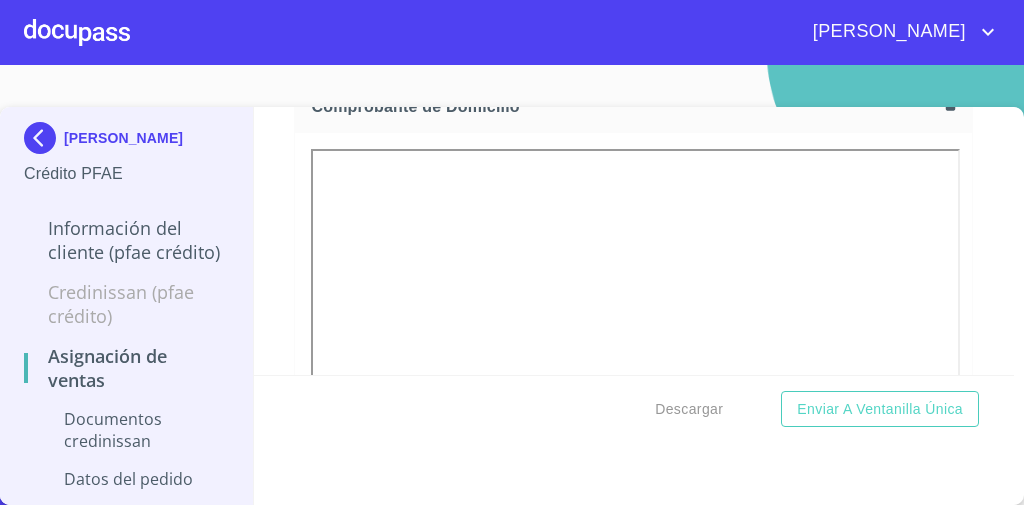 scroll, scrollTop: 0, scrollLeft: 0, axis: both 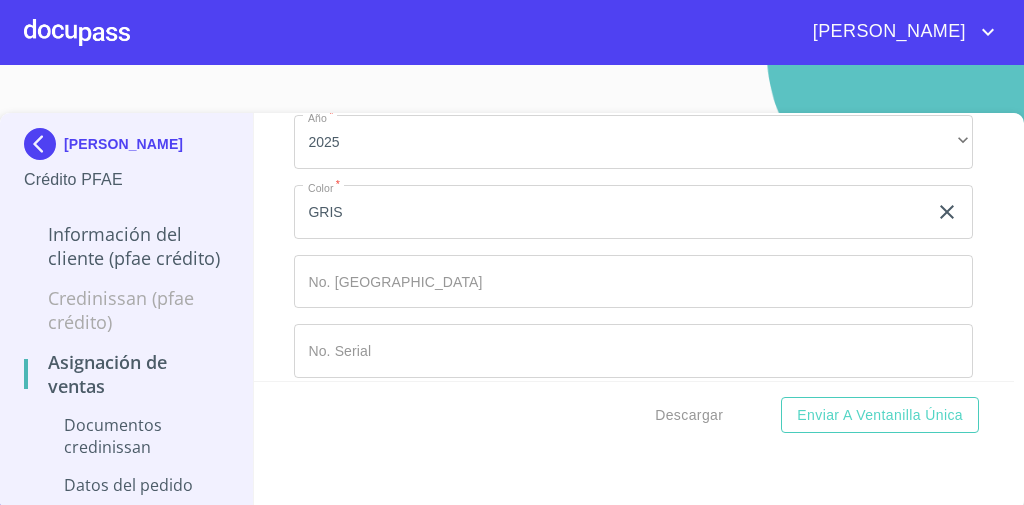 click on "Documento de identificación   *" at bounding box center (610, -5224) 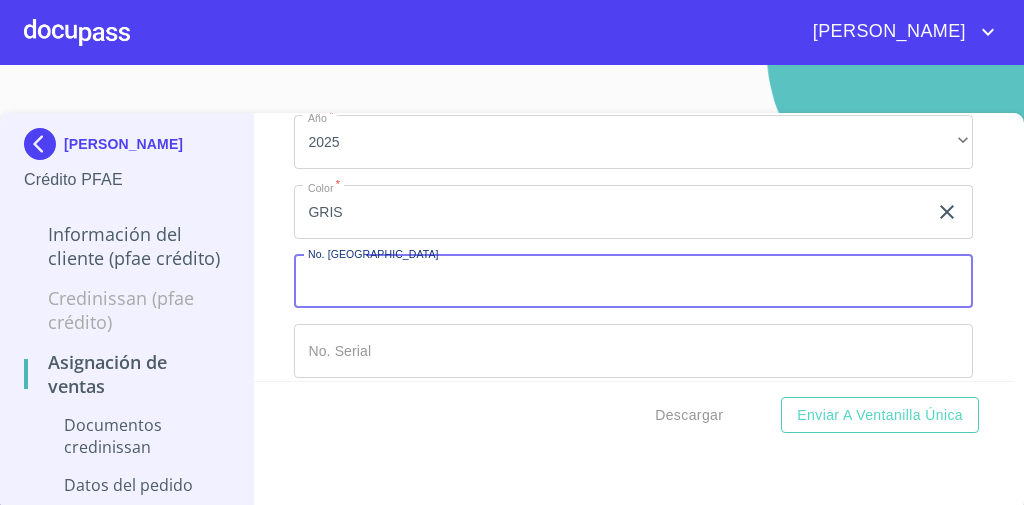 scroll, scrollTop: 10, scrollLeft: 0, axis: vertical 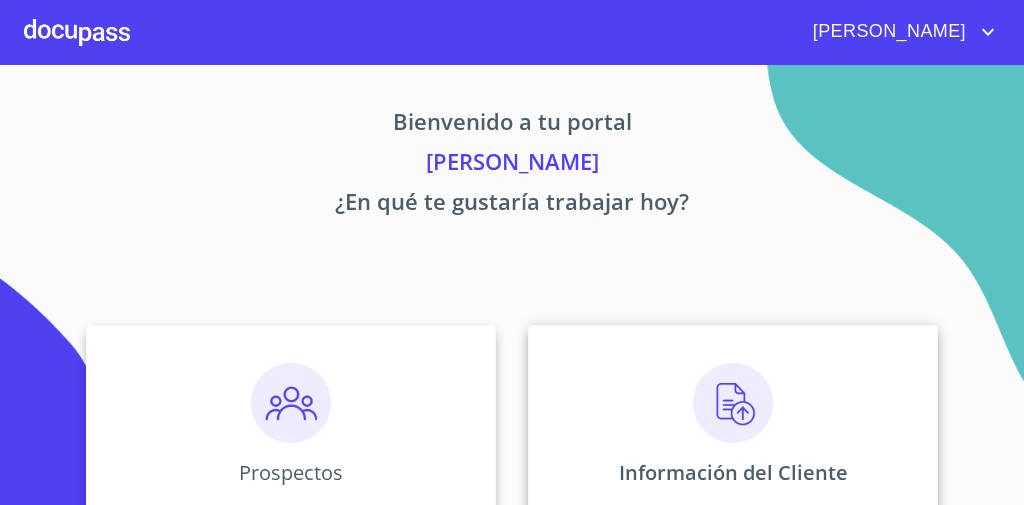 click on "Información del Cliente" at bounding box center (733, 425) 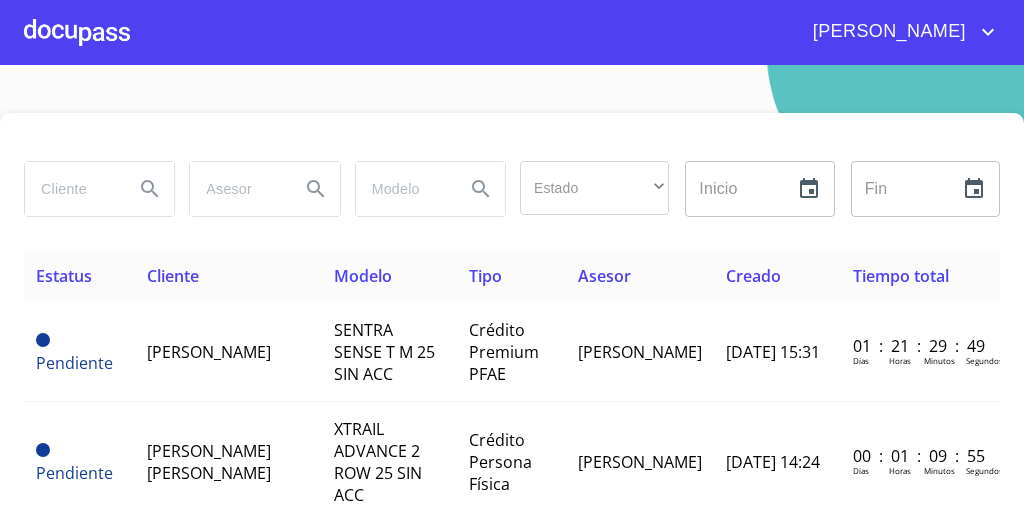click at bounding box center [71, 189] 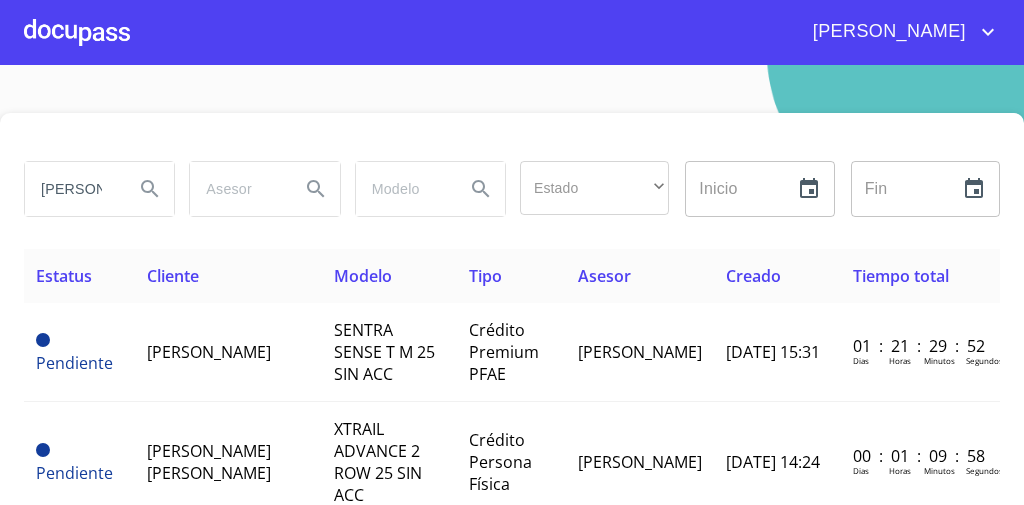 type on "[PERSON_NAME]" 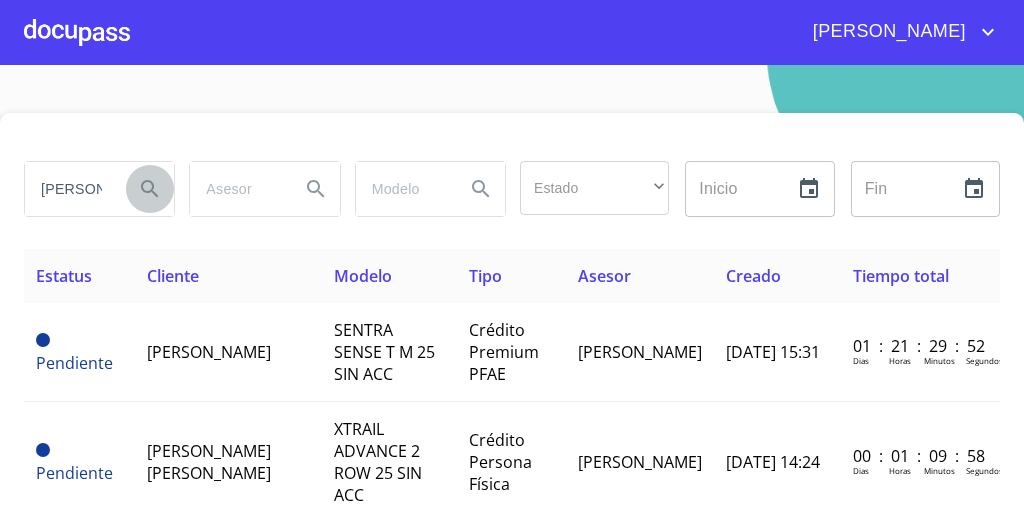 click 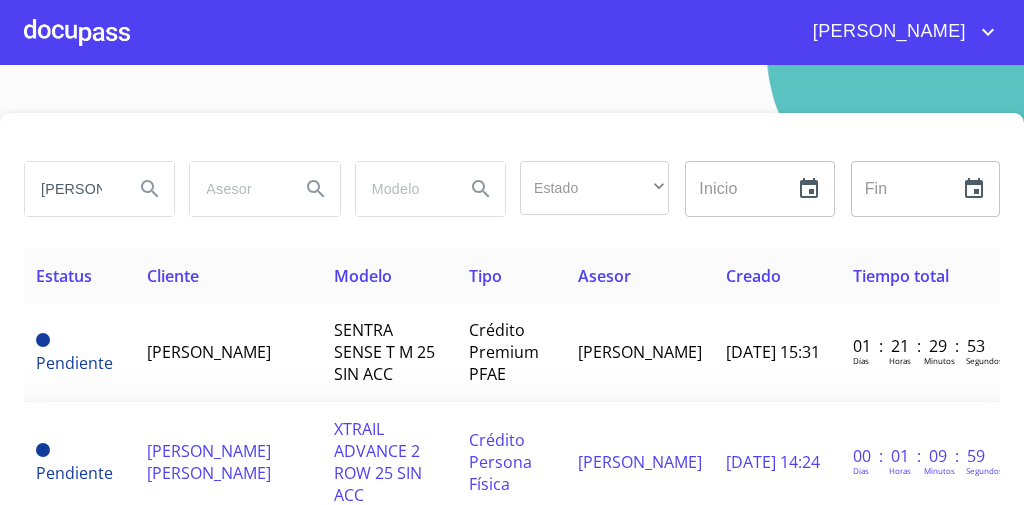 click on "XTRAIL ADVANCE 2 ROW 25 SIN ACC" at bounding box center [389, 462] 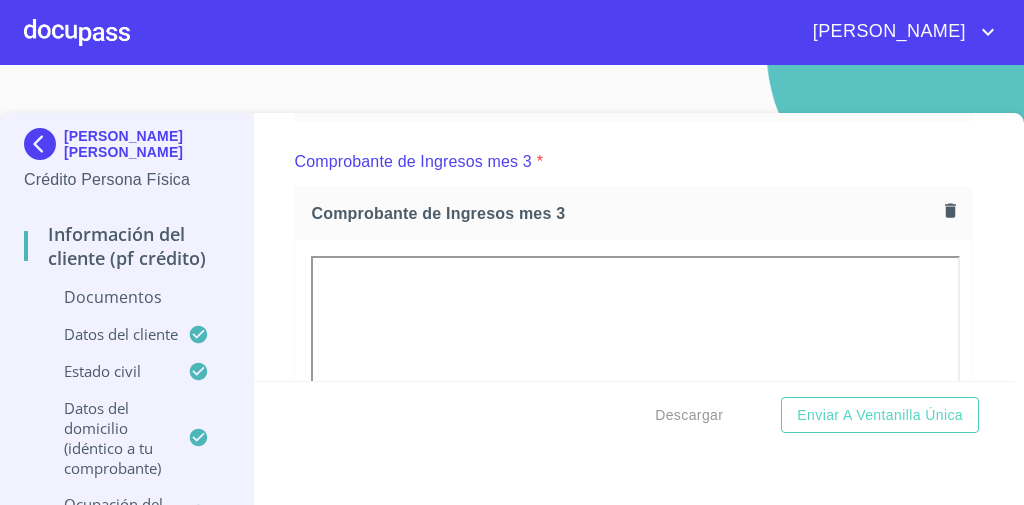 scroll, scrollTop: 2621, scrollLeft: 0, axis: vertical 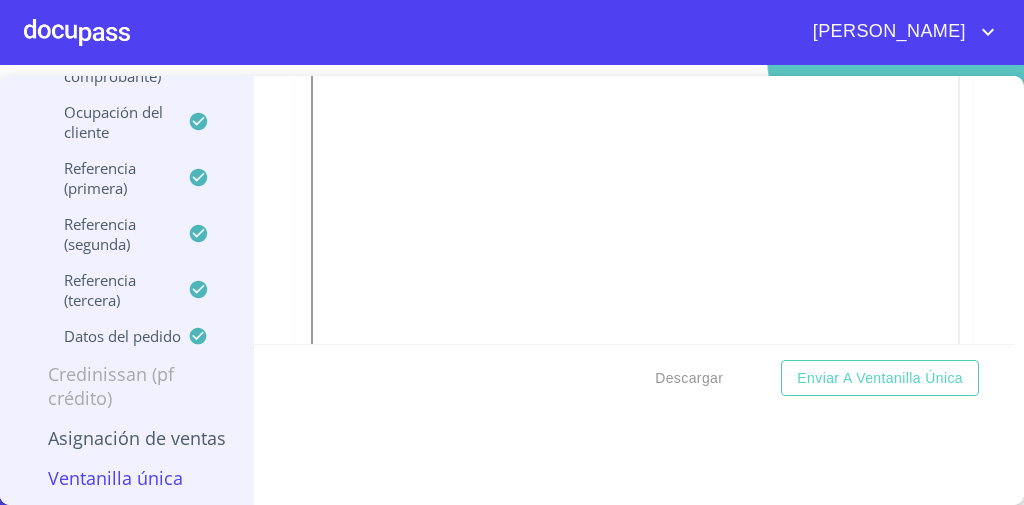 click on "Asignación de Ventas" at bounding box center [126, 438] 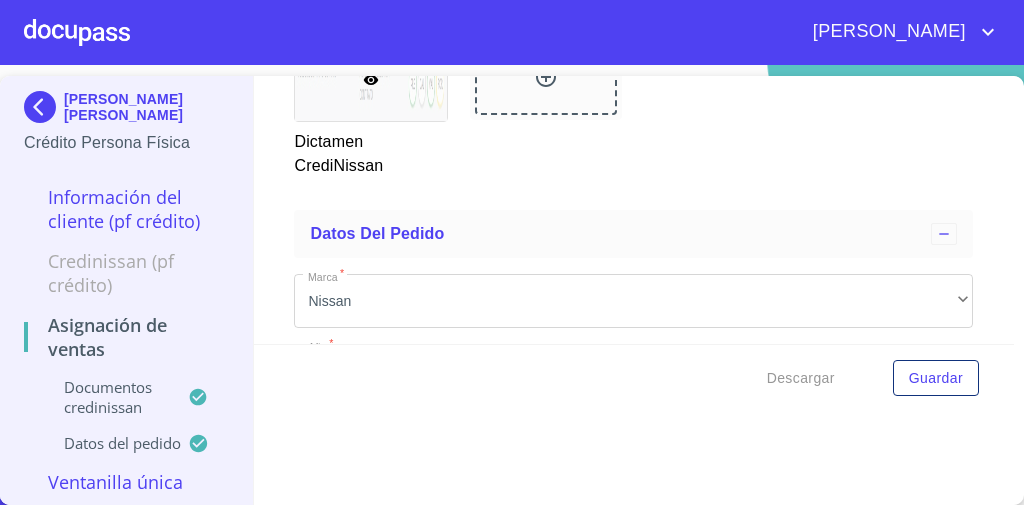 scroll, scrollTop: 139, scrollLeft: 0, axis: vertical 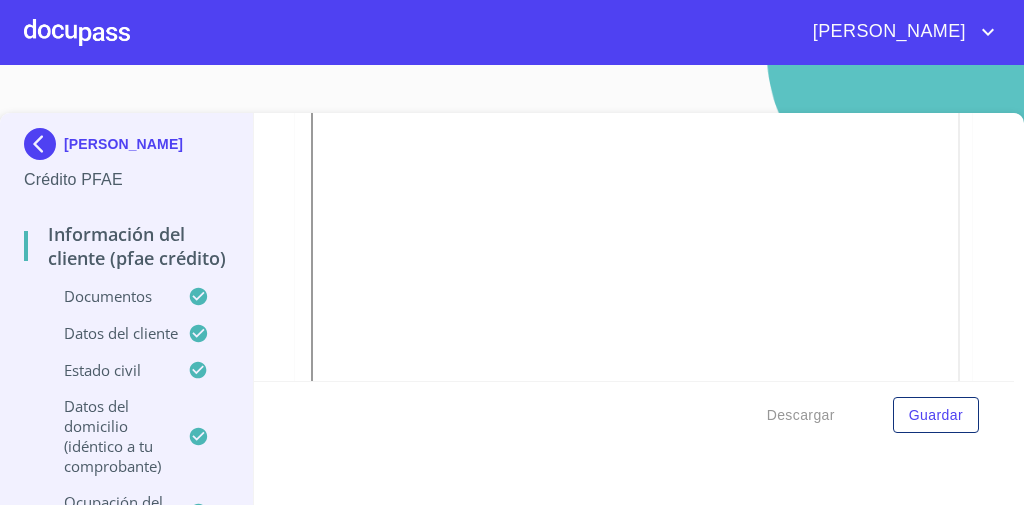 click on "Información del cliente (PFAE crédito)   Documentos Documento de identificación   * INE ​ Identificación Oficial * Identificación Oficial Identificación Oficial Comprobante de Domicilio * Comprobante de Domicilio Comprobante de Domicilio Fuente de ingresos   * Independiente/Dueño de negocio/Persona Moral ​ Comprobante de Ingresos mes 1 * Comprobante de Ingresos mes 1 Comprobante de Ingresos mes 1 Comprobante de Ingresos mes 2 * Comprobante de Ingresos mes 2 Comprobante de Ingresos mes 2 Comprobante de Ingresos mes 3 * Comprobante de Ingresos mes 3 Comprobante de Ingresos mes 3 CURP * CURP CURP Constancia de situación fiscal Constancia de situación fiscal Constancia de situación fiscal Datos del cliente Apellido Paterno   * CASILLAS ​ Apellido Materno   * SILVA ​ Primer nombre   * REYNALDO ​ Segundo Nombre ​ Fecha de nacimiento * 17 de jun. de 1996 ​ Nacionalidad   * Mexicana ​ País de nacimiento   * MEXICO ​ Estado de nacimiento   * Jalisco ​ CURP   * ​ RFC *" at bounding box center [634, 247] 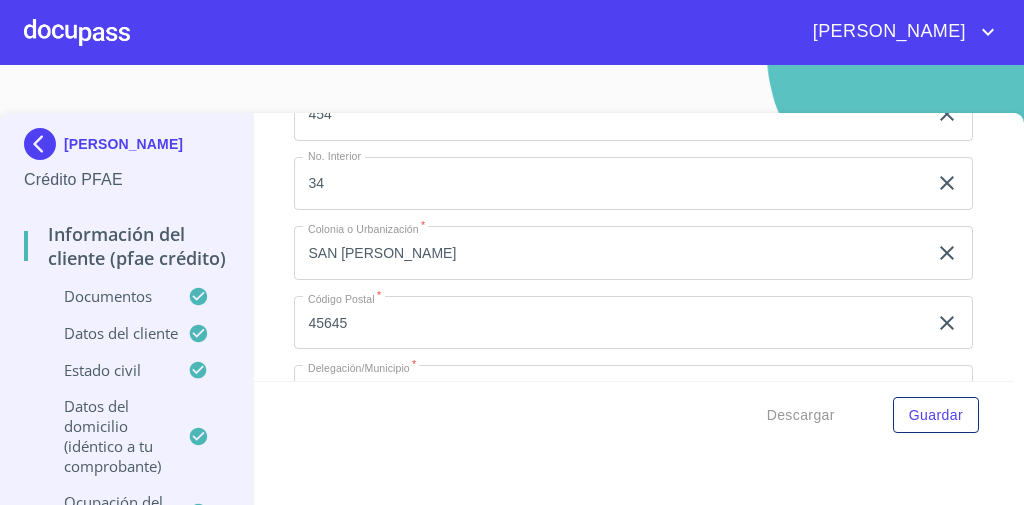 scroll, scrollTop: 9026, scrollLeft: 0, axis: vertical 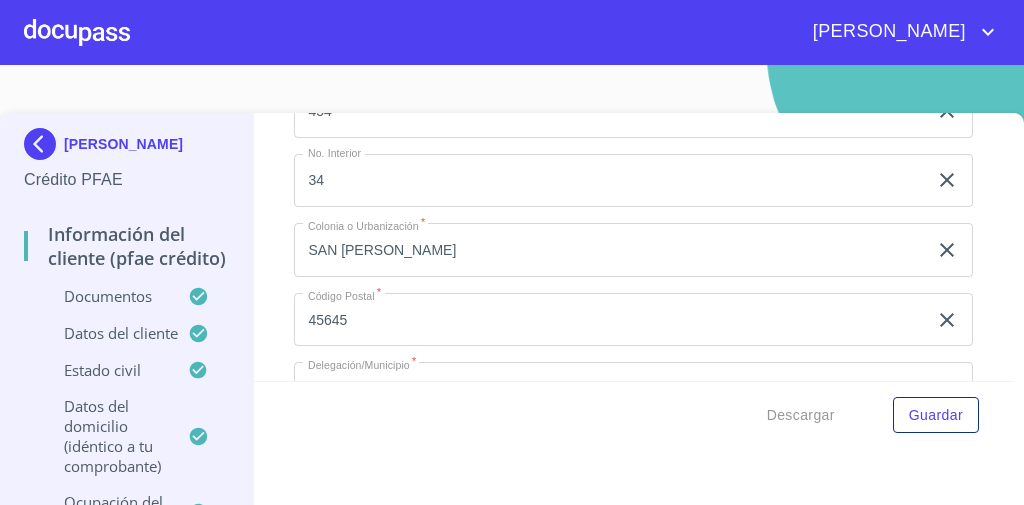 click at bounding box center [77, 32] 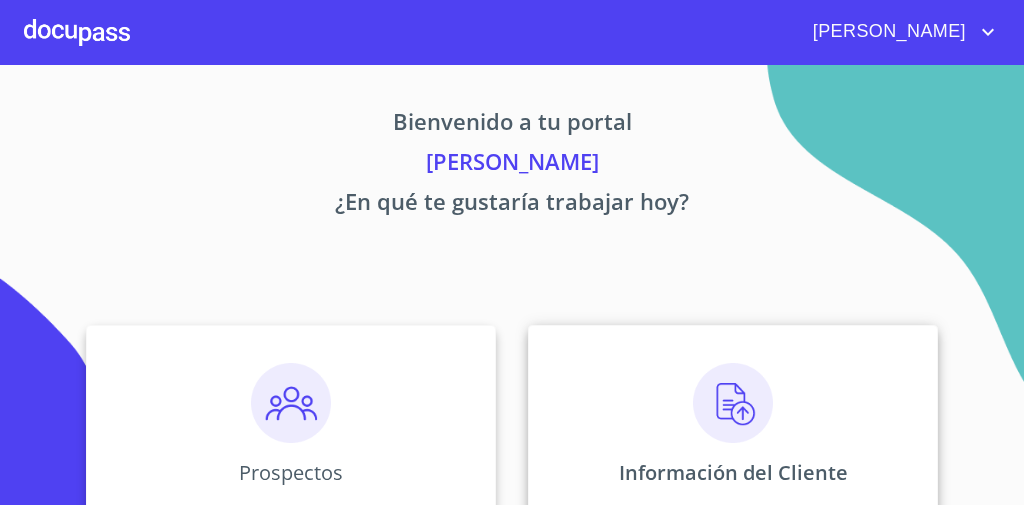 click on "Información del Cliente" at bounding box center [733, 425] 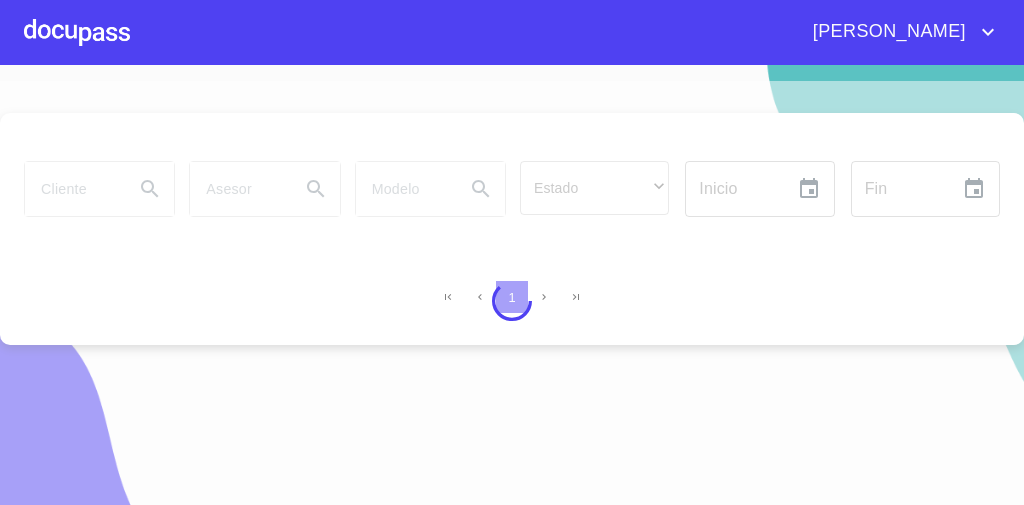 click at bounding box center [512, 301] 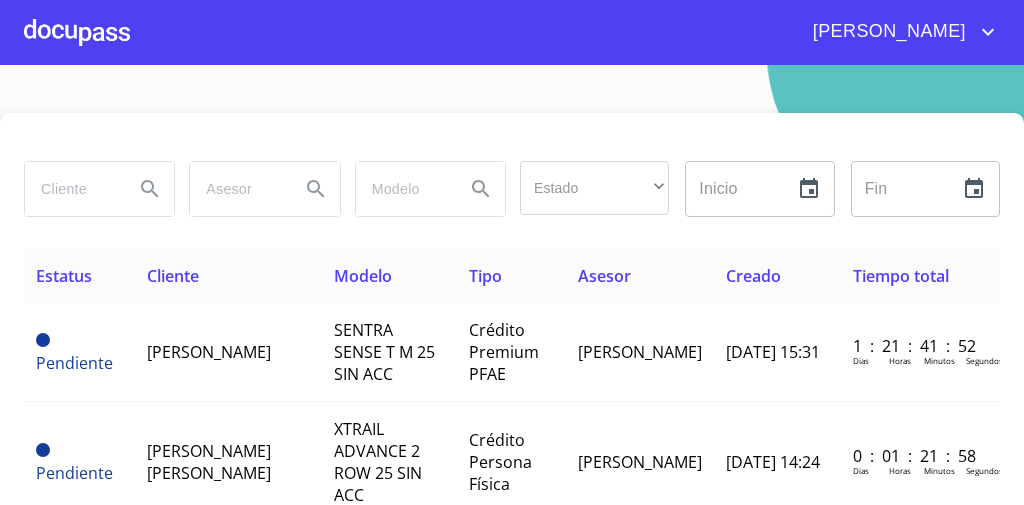 click at bounding box center [71, 189] 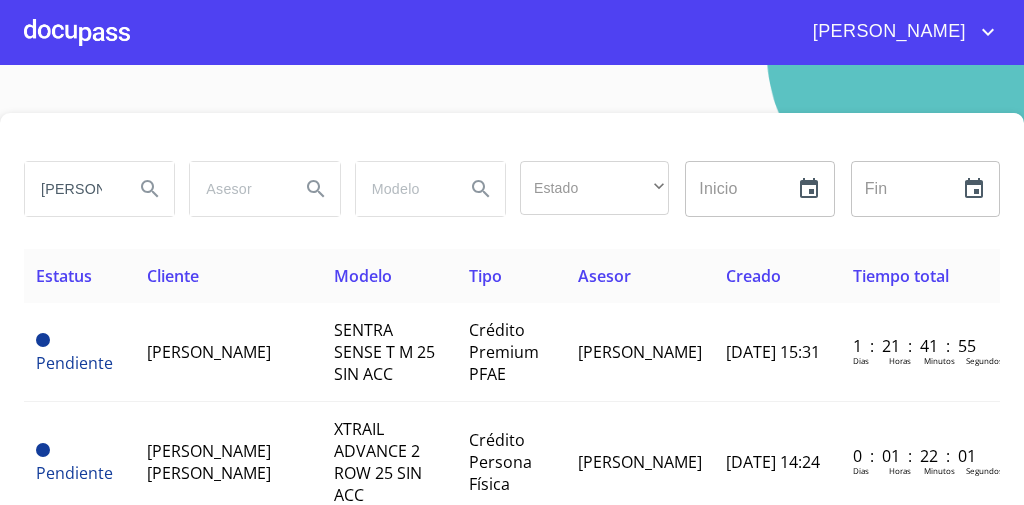 type on "[PERSON_NAME]" 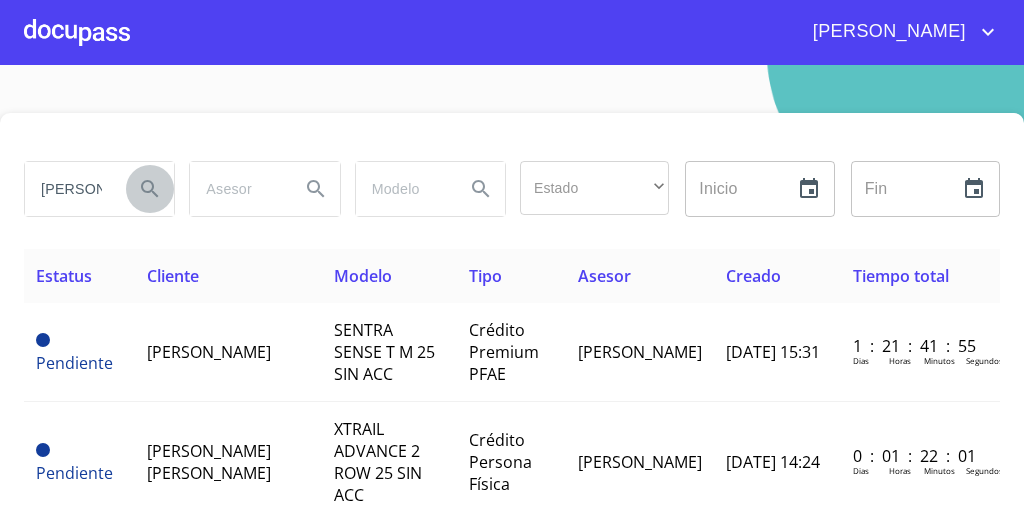 click 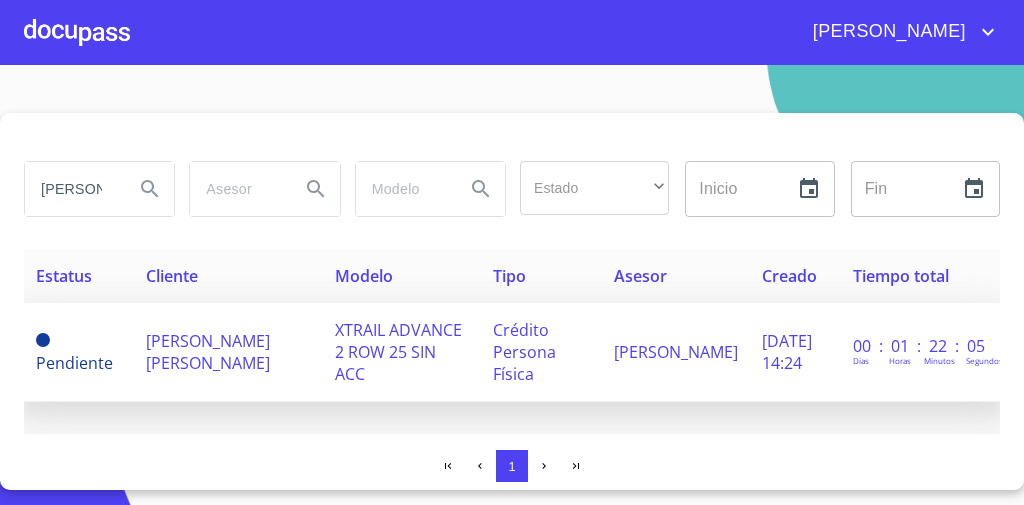click on "XTRAIL ADVANCE 2 ROW 25 SIN ACC" at bounding box center [398, 352] 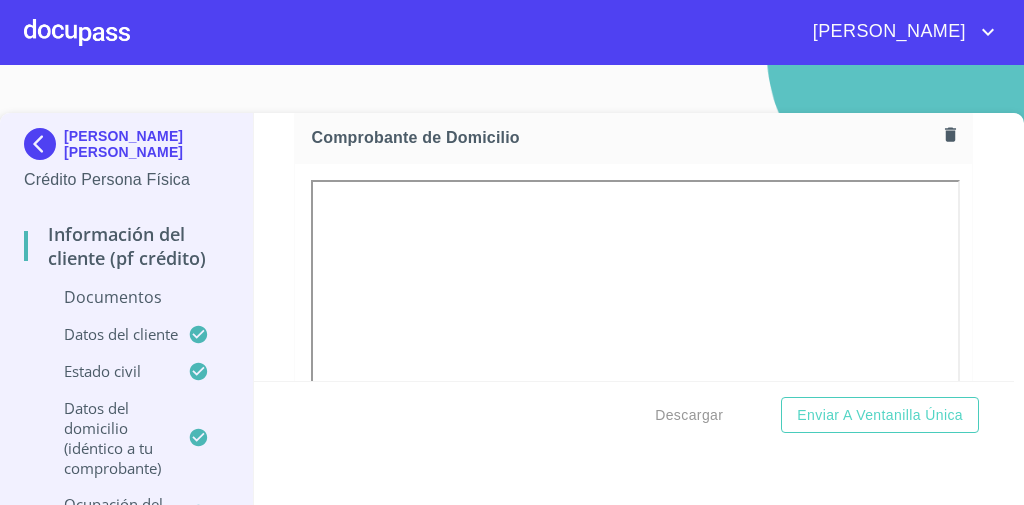 scroll, scrollTop: 1101, scrollLeft: 0, axis: vertical 